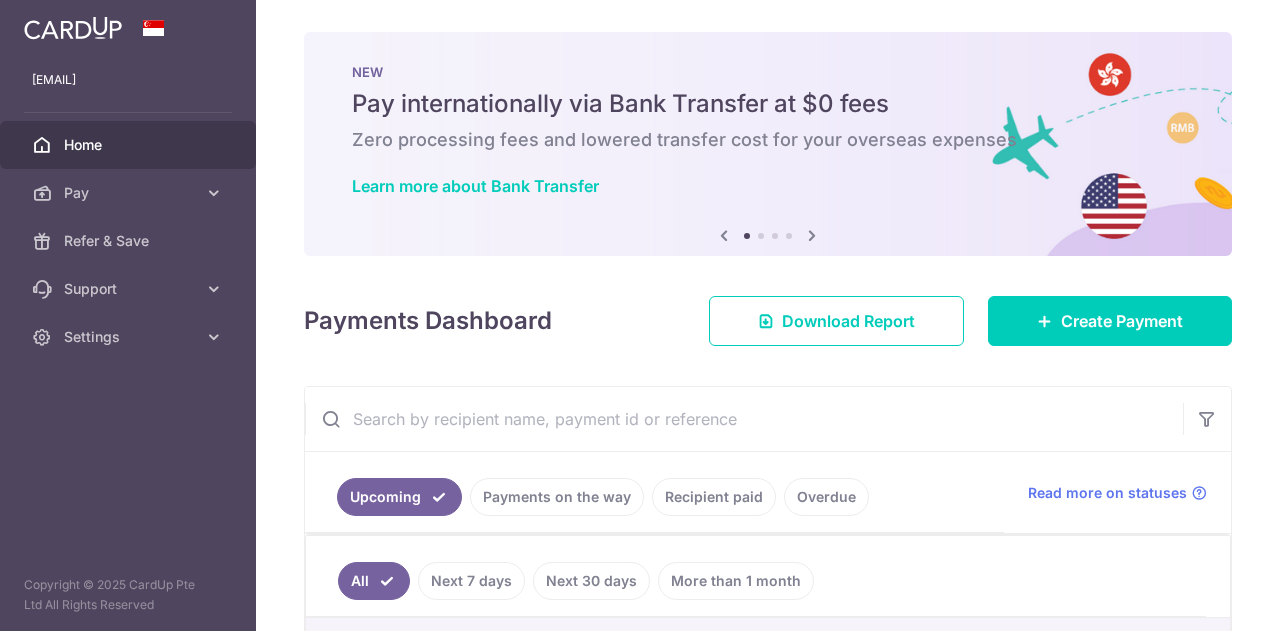 scroll, scrollTop: 0, scrollLeft: 0, axis: both 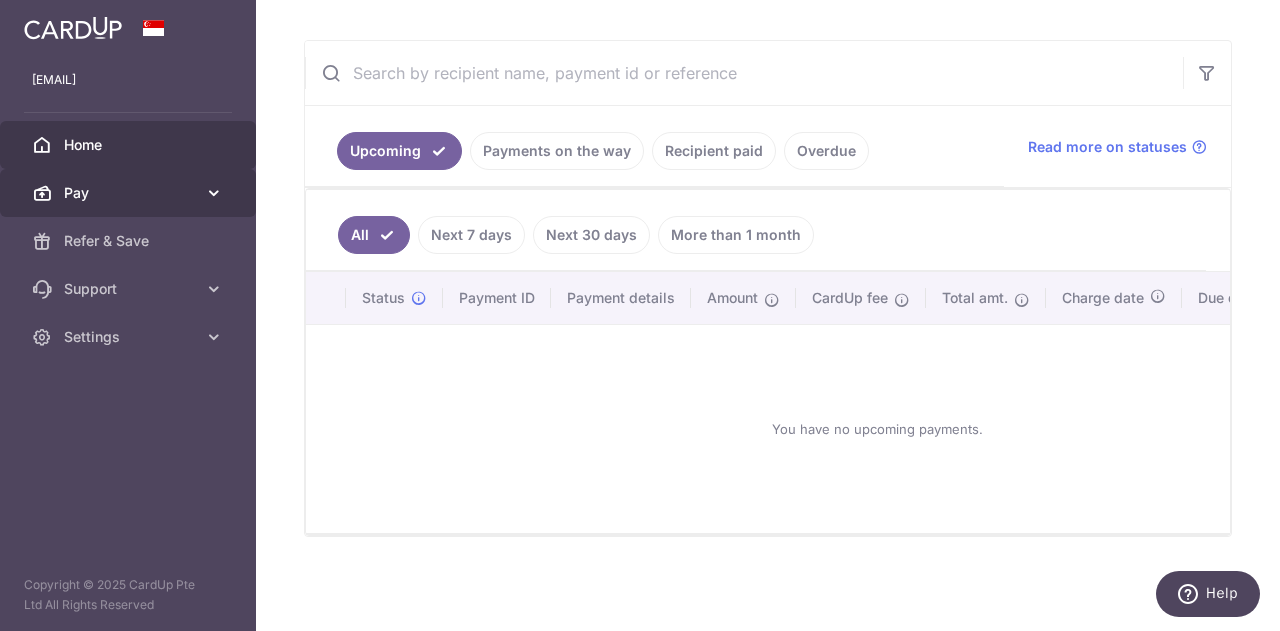 click on "Pay" at bounding box center (128, 193) 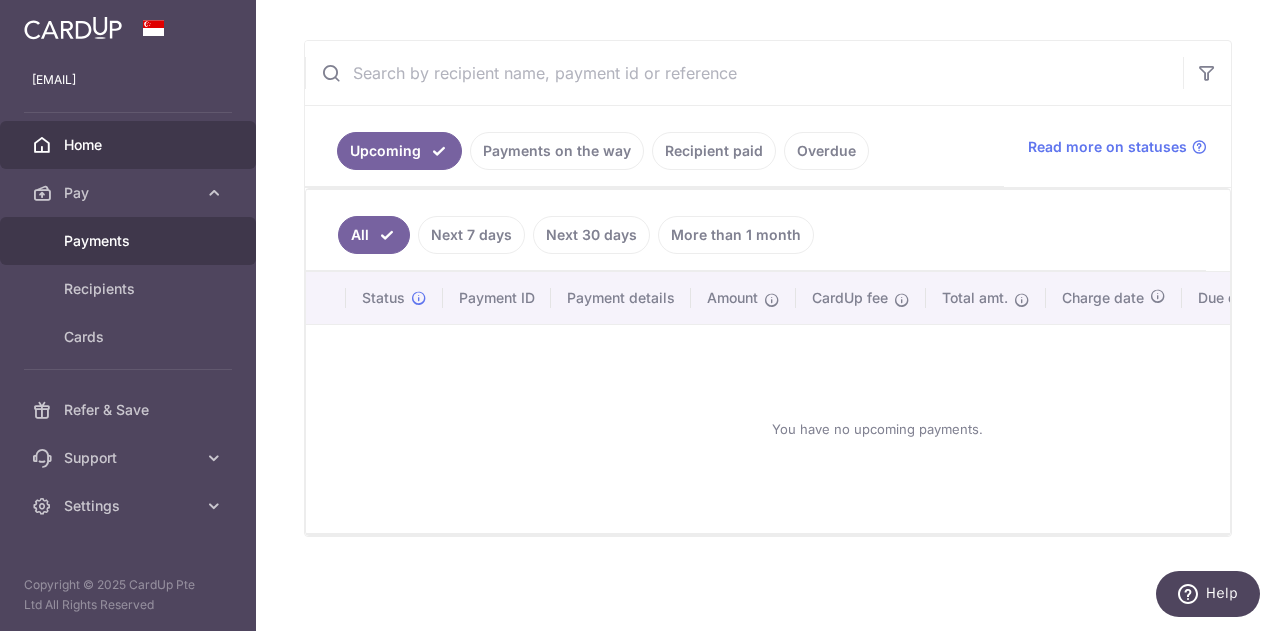 click on "Payments" at bounding box center [130, 241] 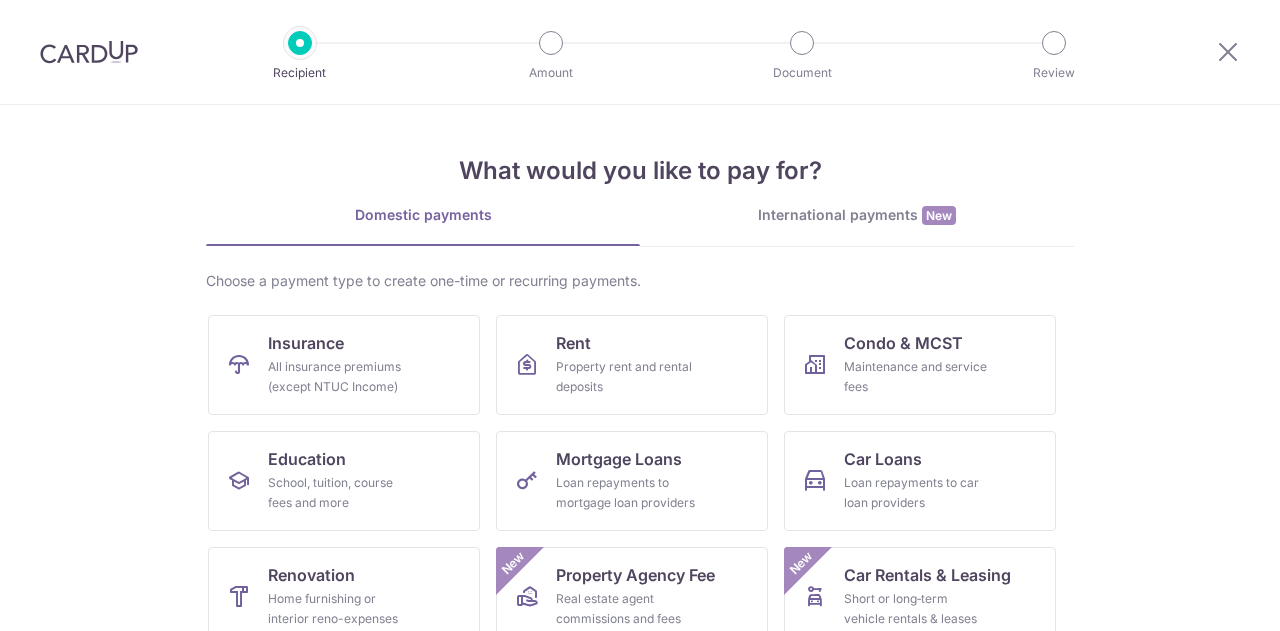 scroll, scrollTop: 0, scrollLeft: 0, axis: both 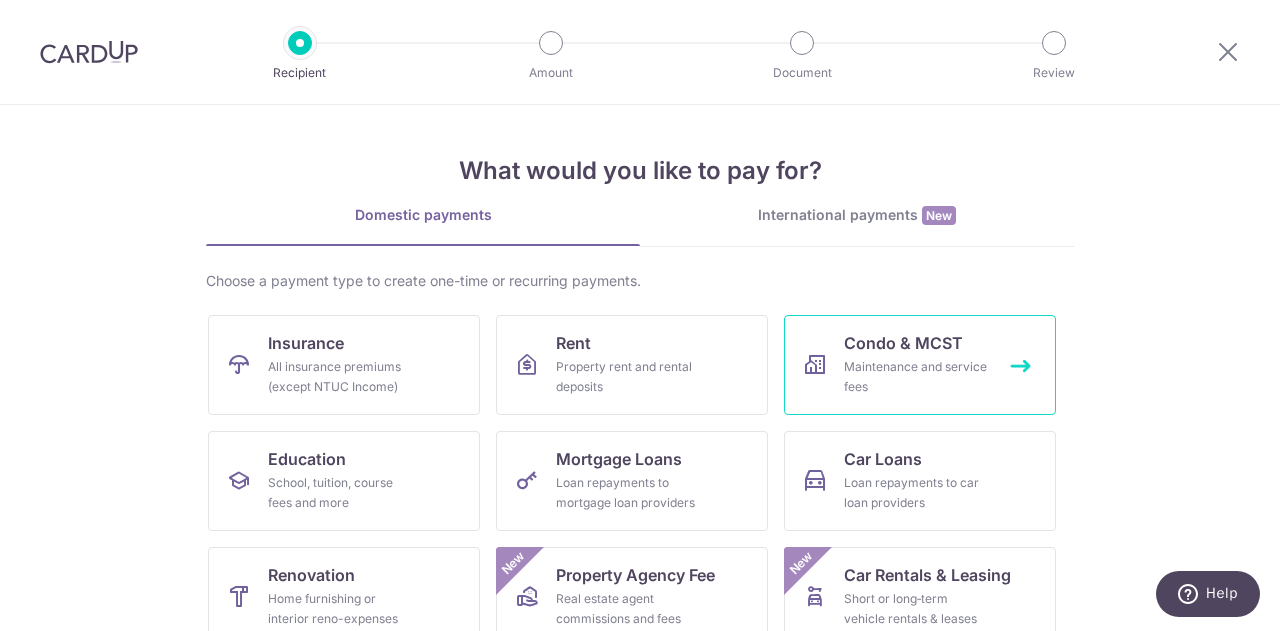 click on "Condo & MCST" at bounding box center [903, 343] 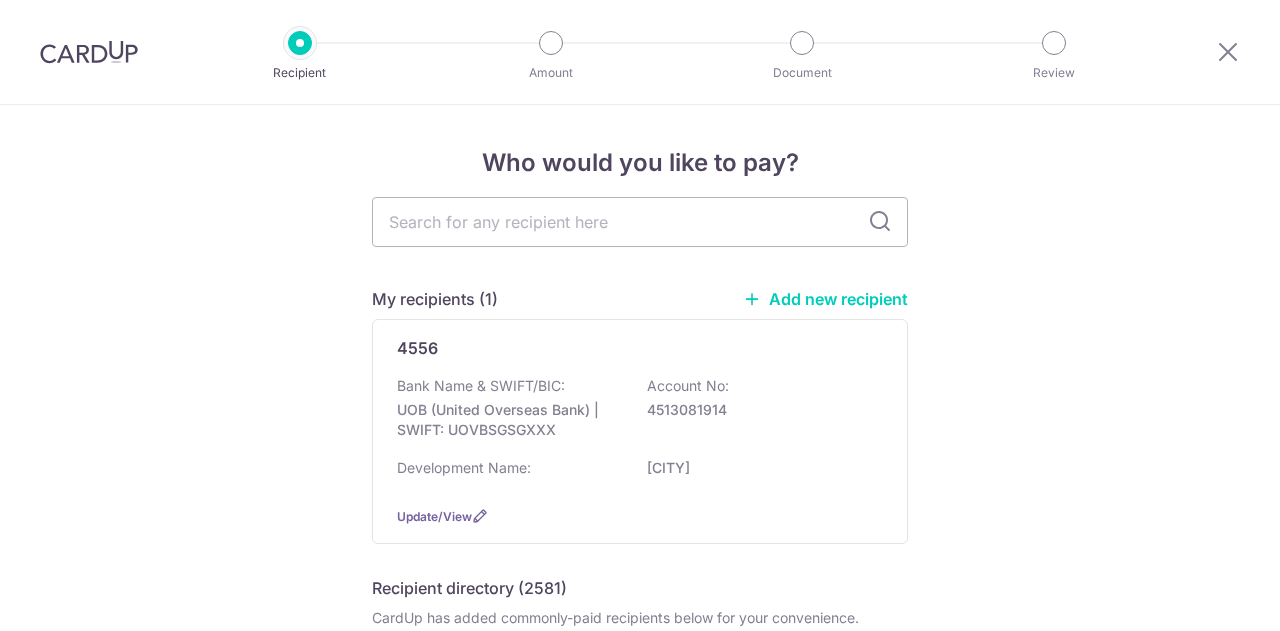 scroll, scrollTop: 0, scrollLeft: 0, axis: both 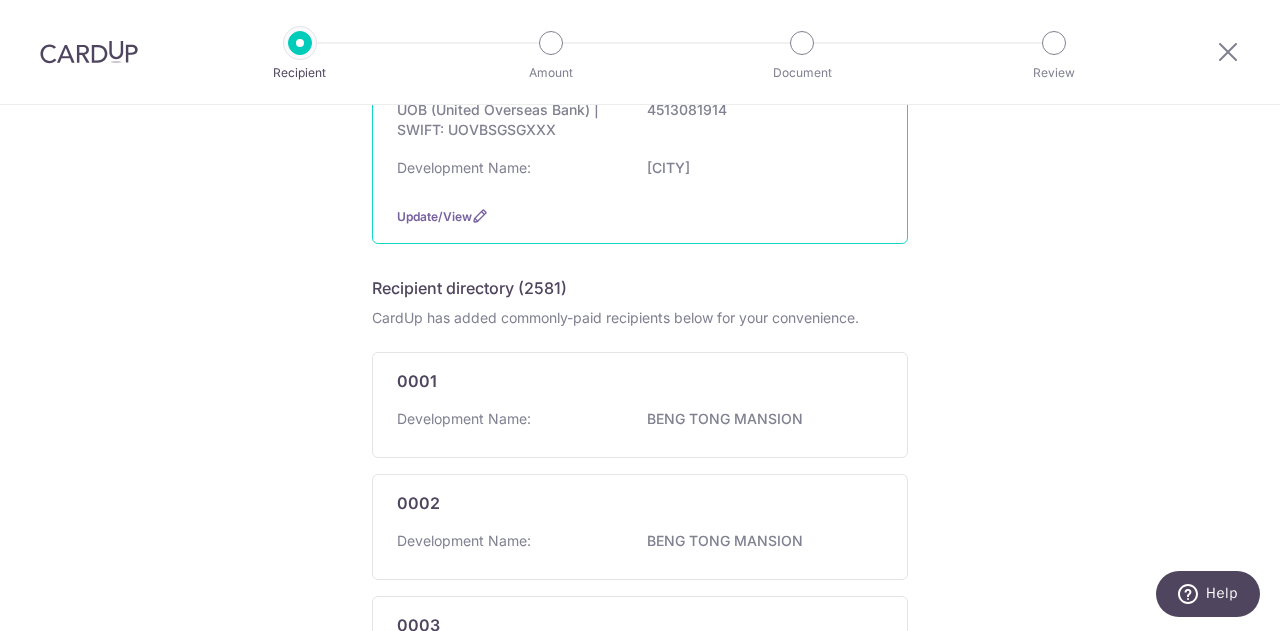 click on "Bank Name & SWIFT/BIC:
UOB (United Overseas Bank) | SWIFT: UOVBSGSGXXX
Account No:
4513081914" at bounding box center (640, 113) 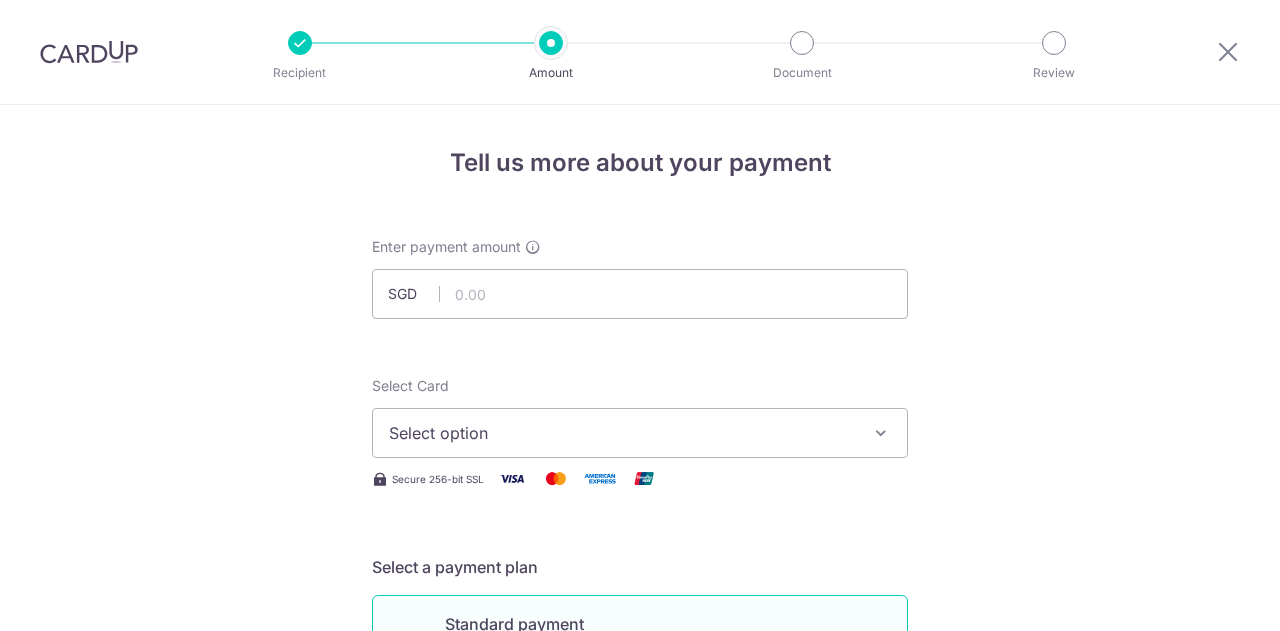 scroll, scrollTop: 0, scrollLeft: 0, axis: both 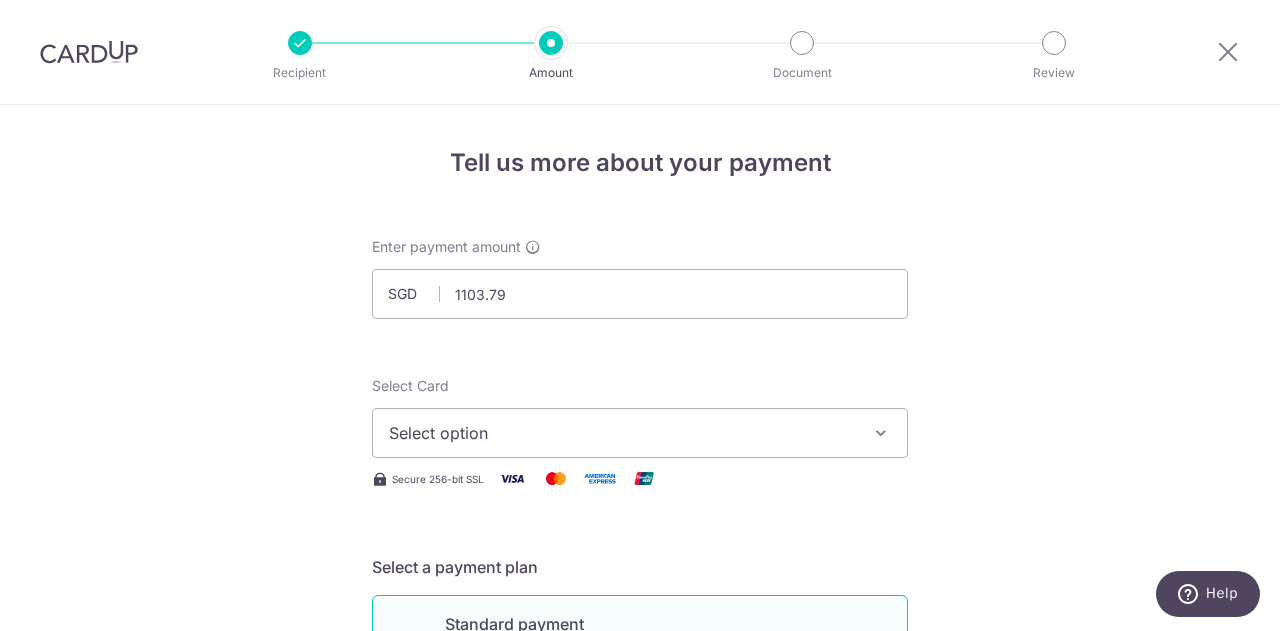 type on "1,103.79" 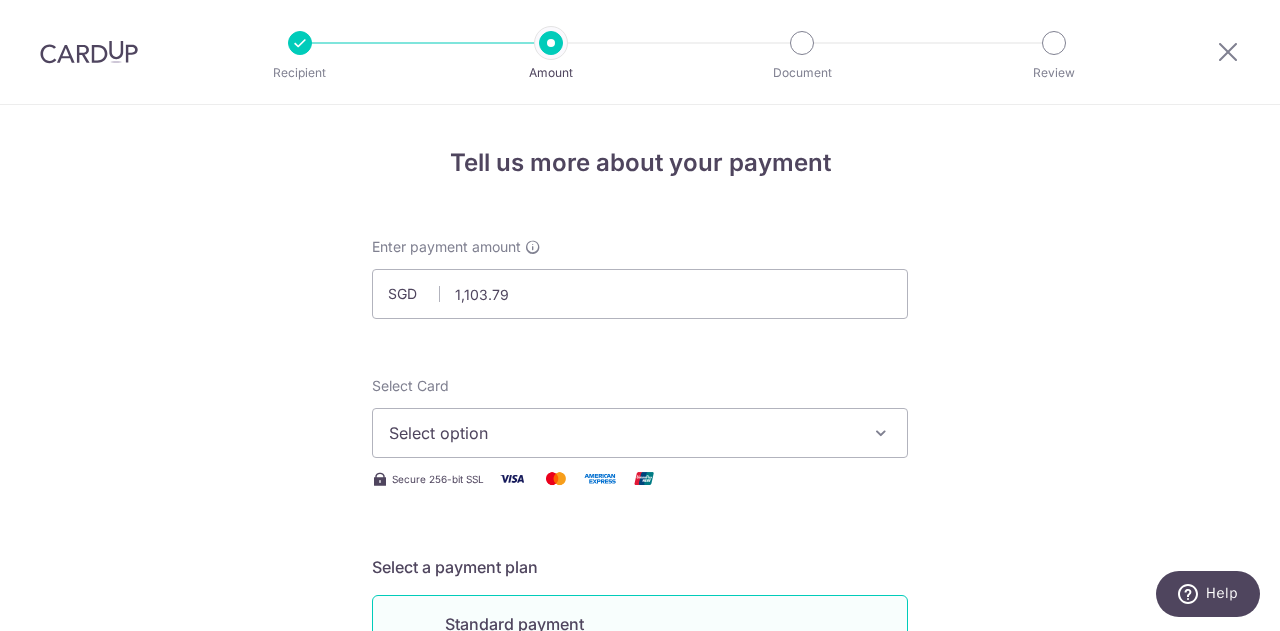 click on "Enter payment amount
SGD
1,103.79
1103.79
Select Card
Select option
Add credit card
Your Cards
**** 8741
Secure 256-bit SSL
Text
New card details
Card
Secure 256-bit SSL" at bounding box center (640, 1028) 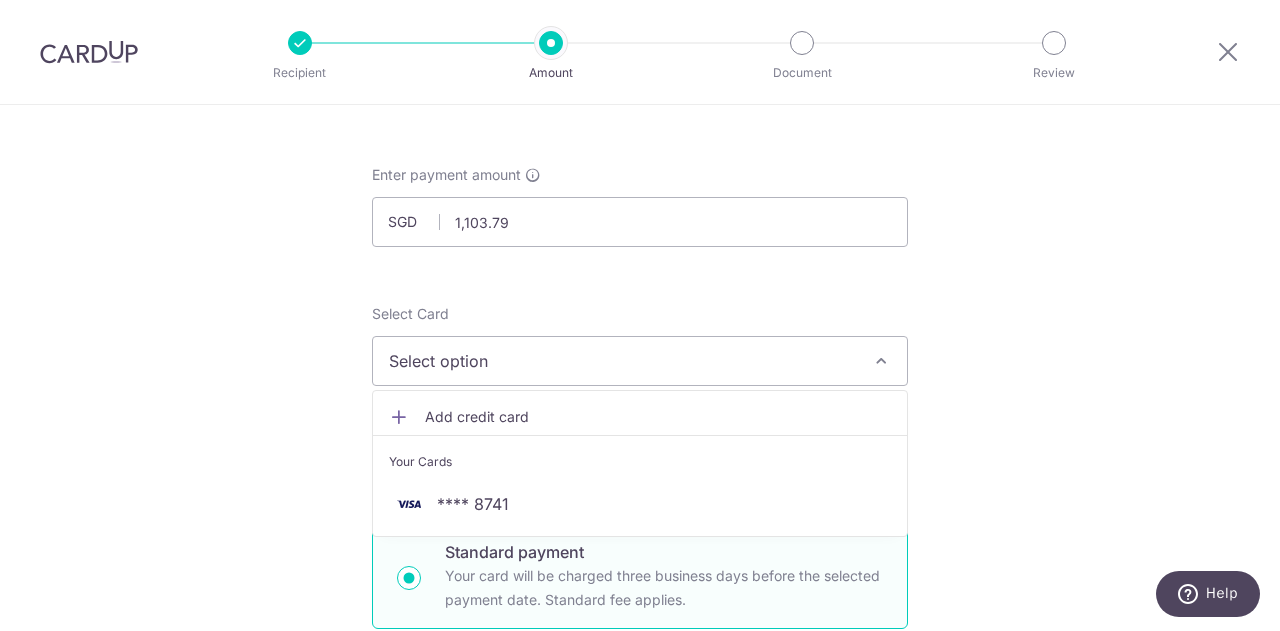 scroll, scrollTop: 100, scrollLeft: 0, axis: vertical 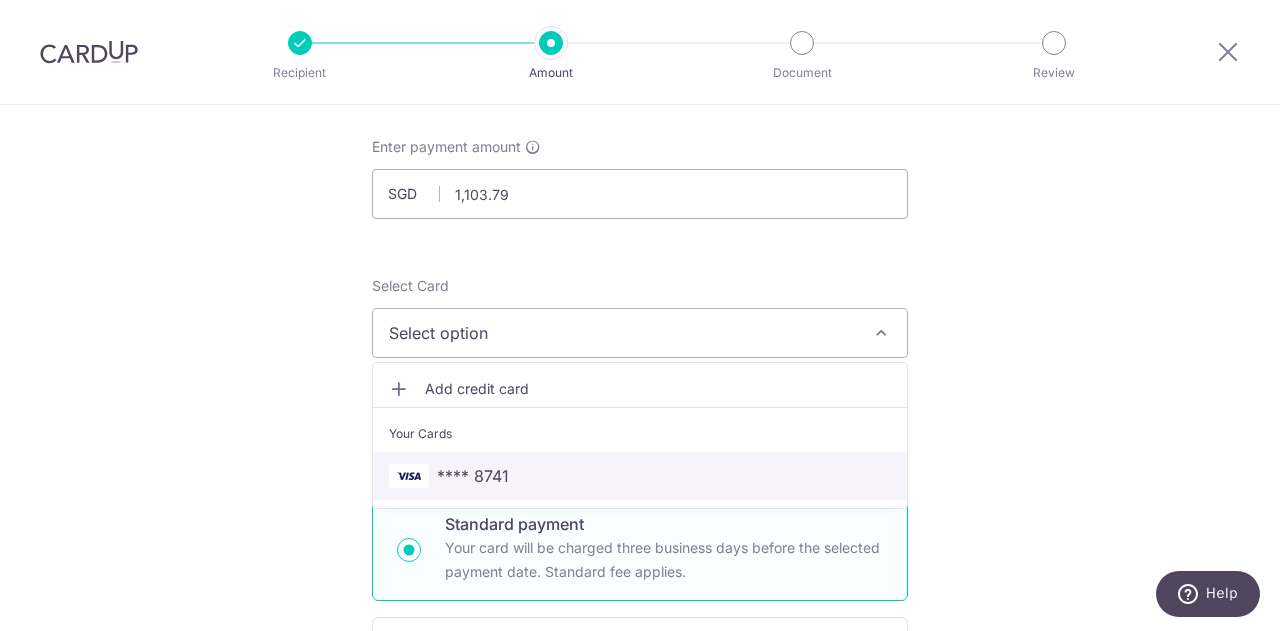 click on "**** 8741" at bounding box center (640, 476) 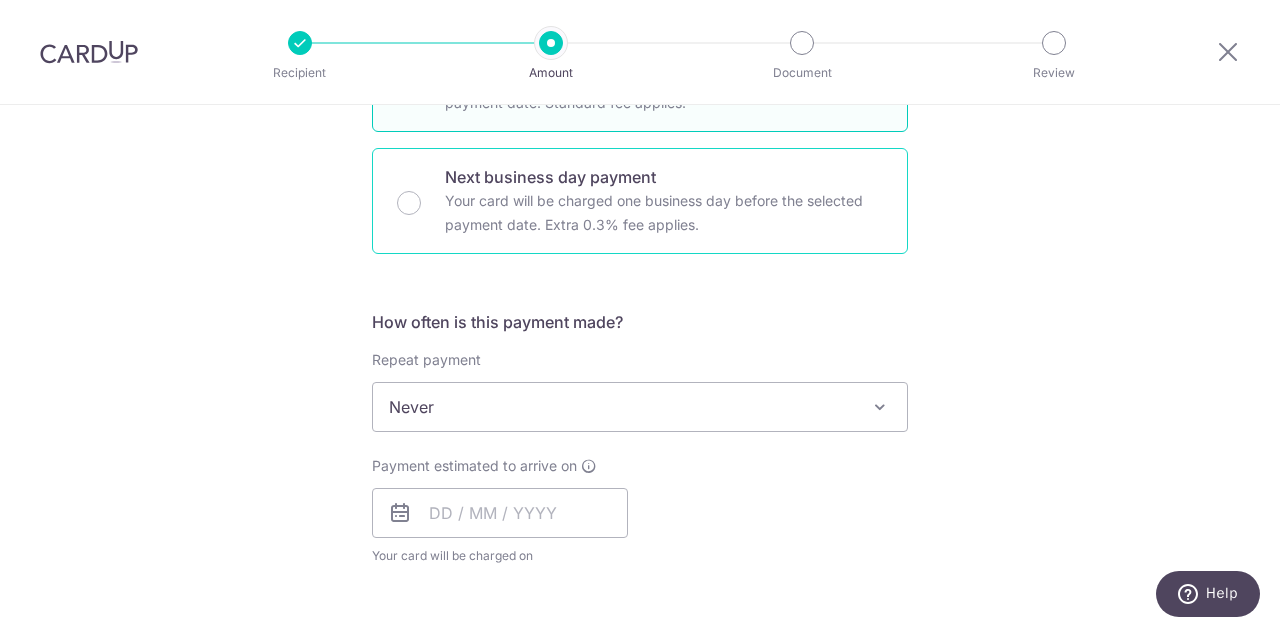 scroll, scrollTop: 600, scrollLeft: 0, axis: vertical 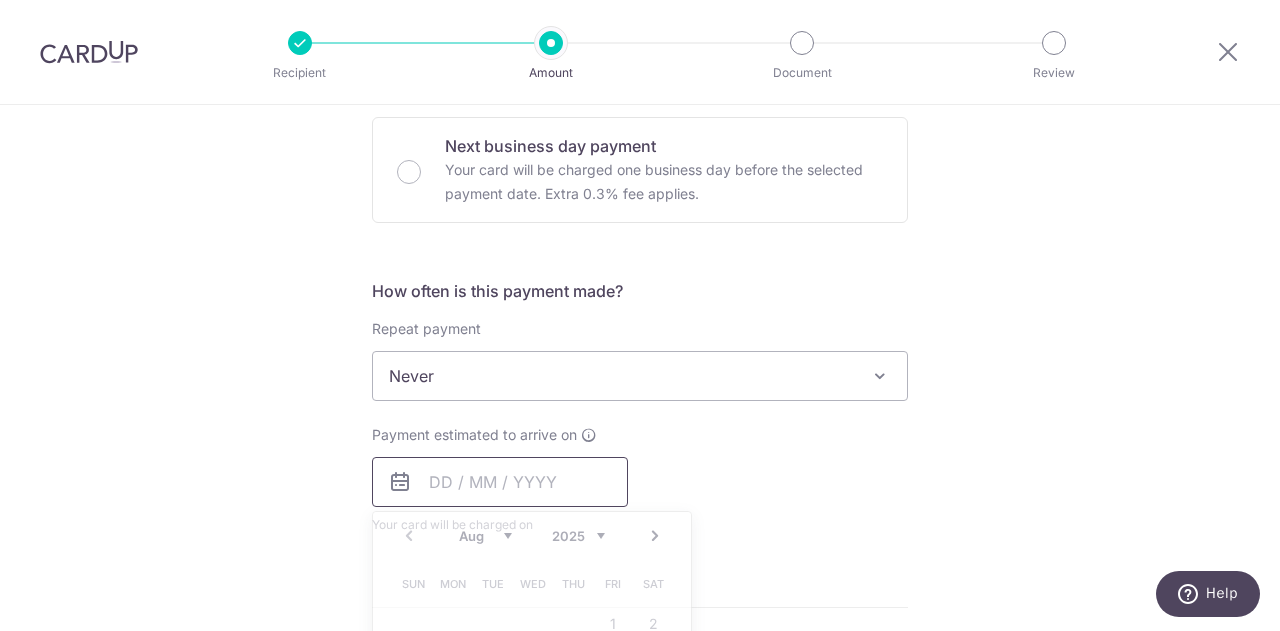 click at bounding box center [500, 482] 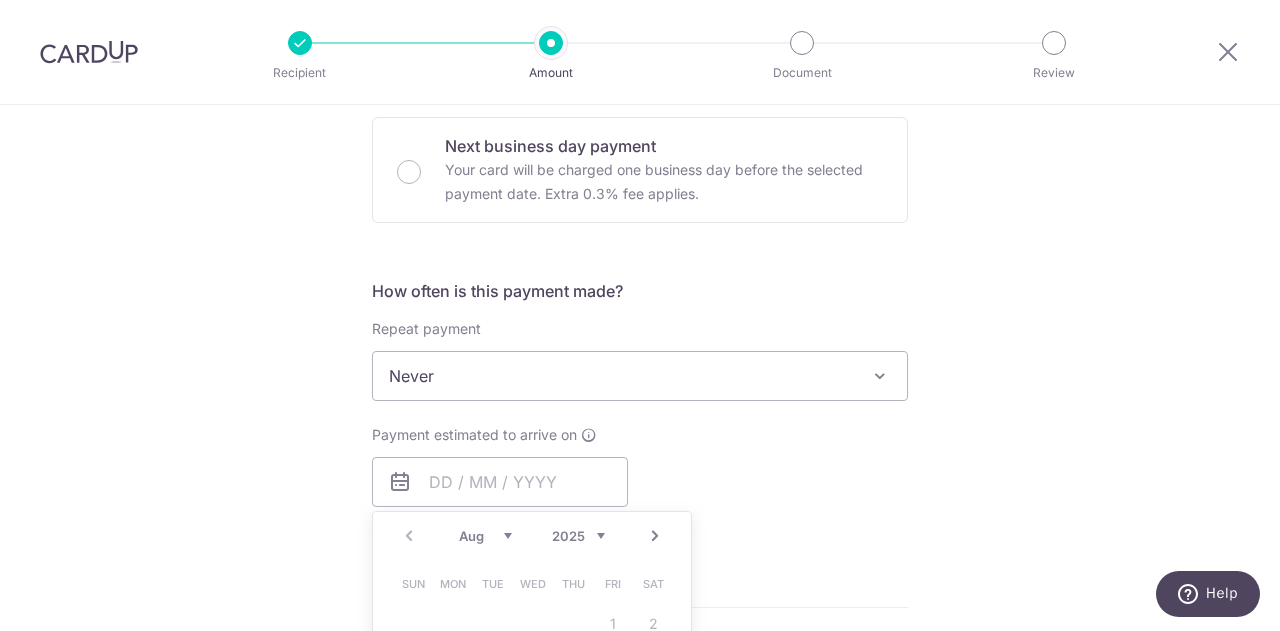 click on "Tell us more about your payment
Enter payment amount
SGD
1,103.79
1103.79
Select Card
**** 8741
Add credit card
Your Cards
**** 8741
Secure 256-bit SSL
Text
New card details
Card
Secure 256-bit SSL" at bounding box center [640, 409] 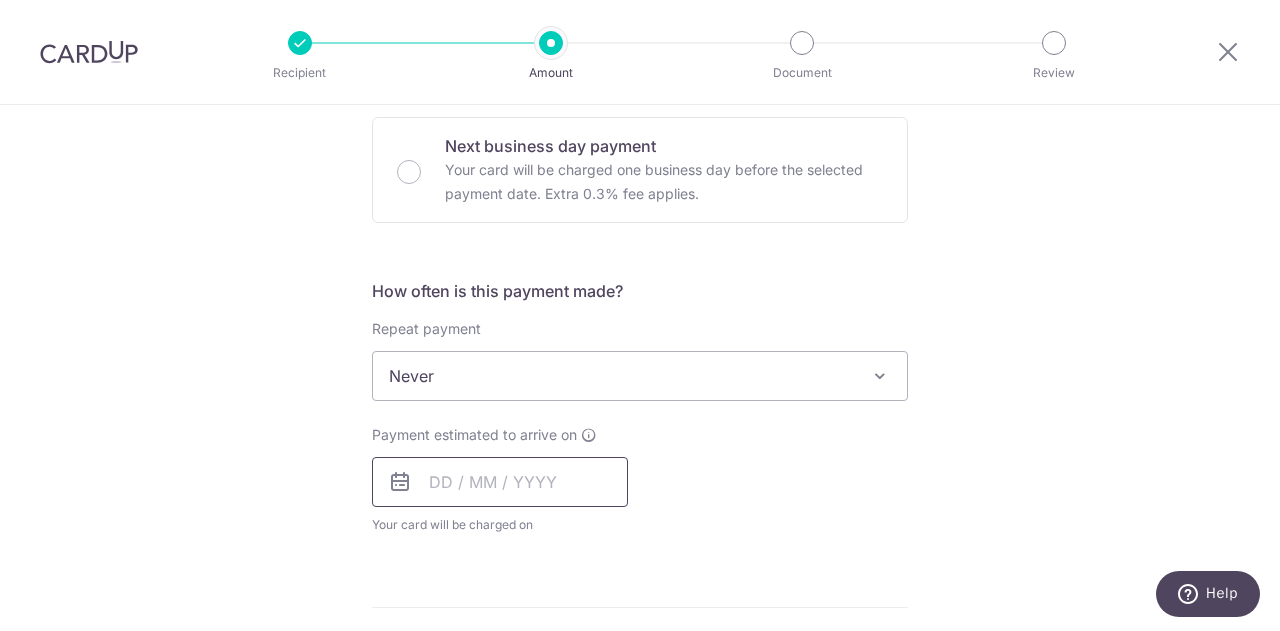 click at bounding box center [500, 482] 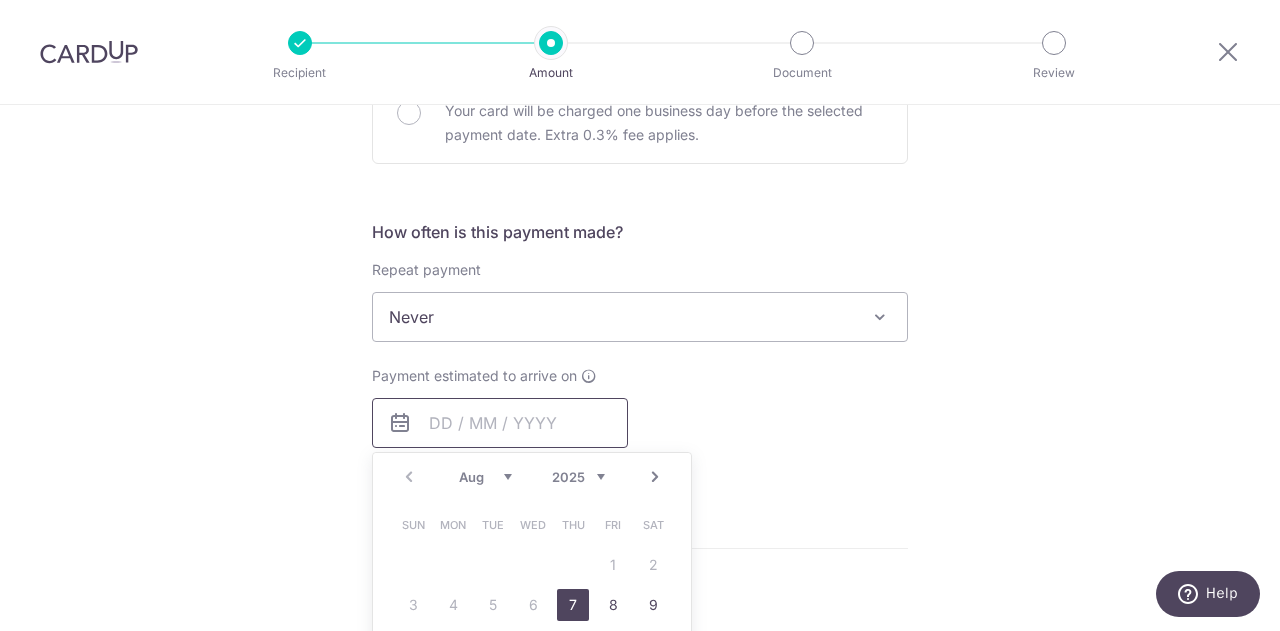 scroll, scrollTop: 800, scrollLeft: 0, axis: vertical 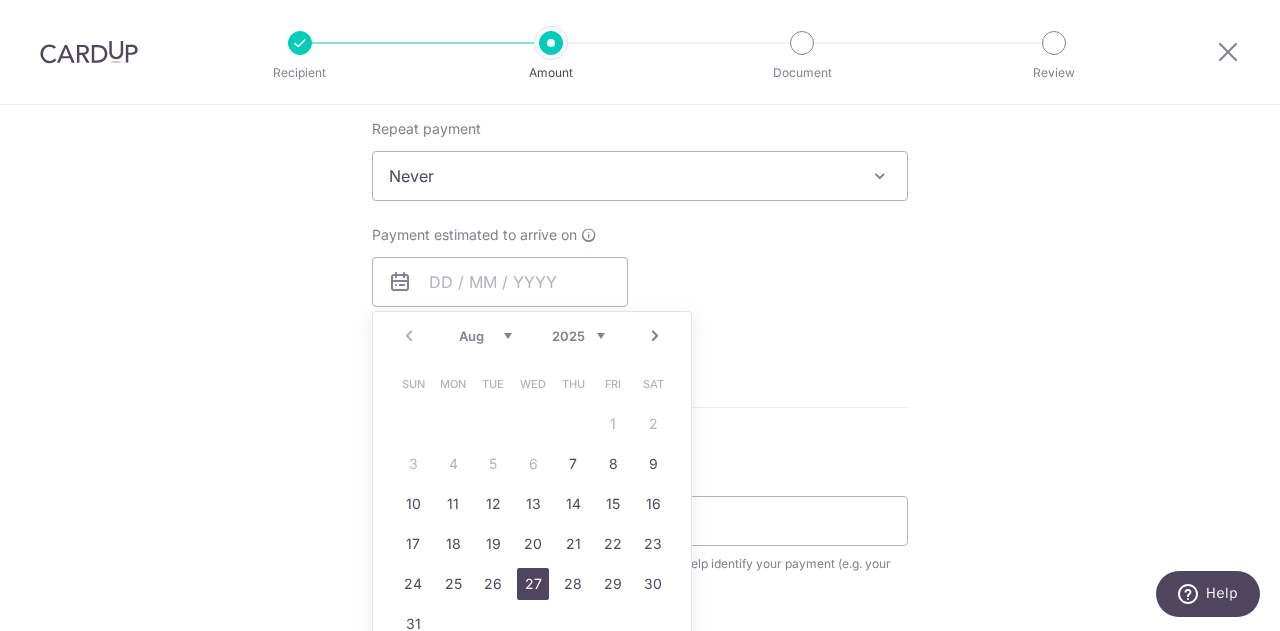click on "27" at bounding box center [533, 584] 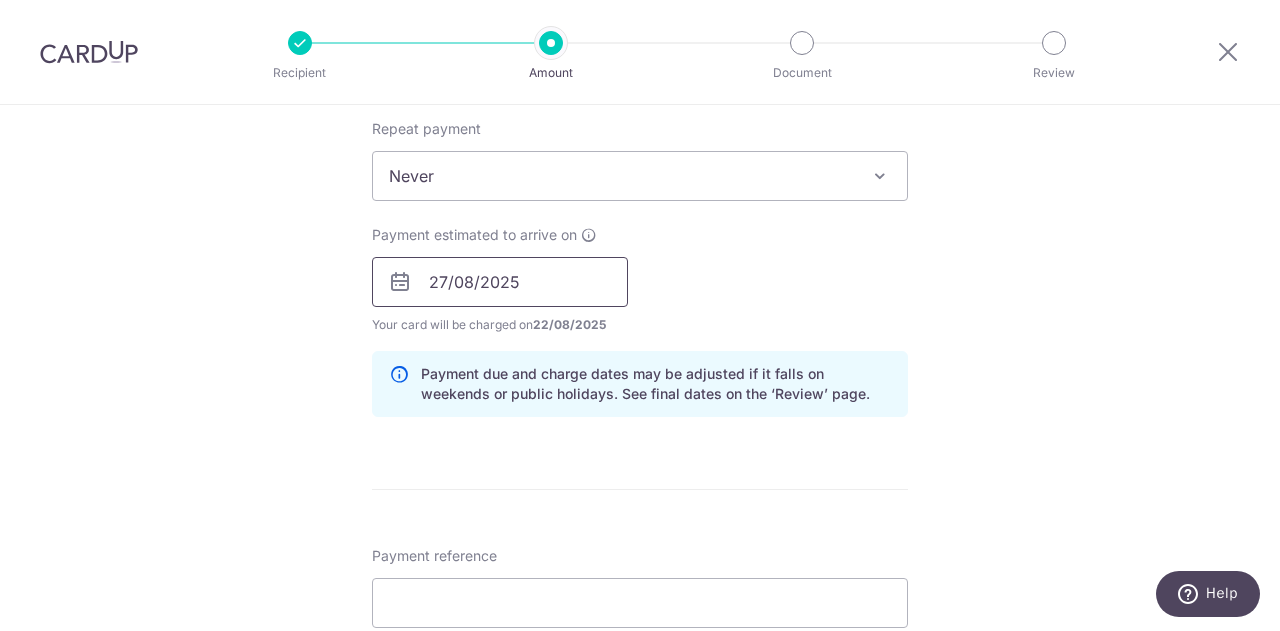 click on "27/08/2025" at bounding box center (500, 282) 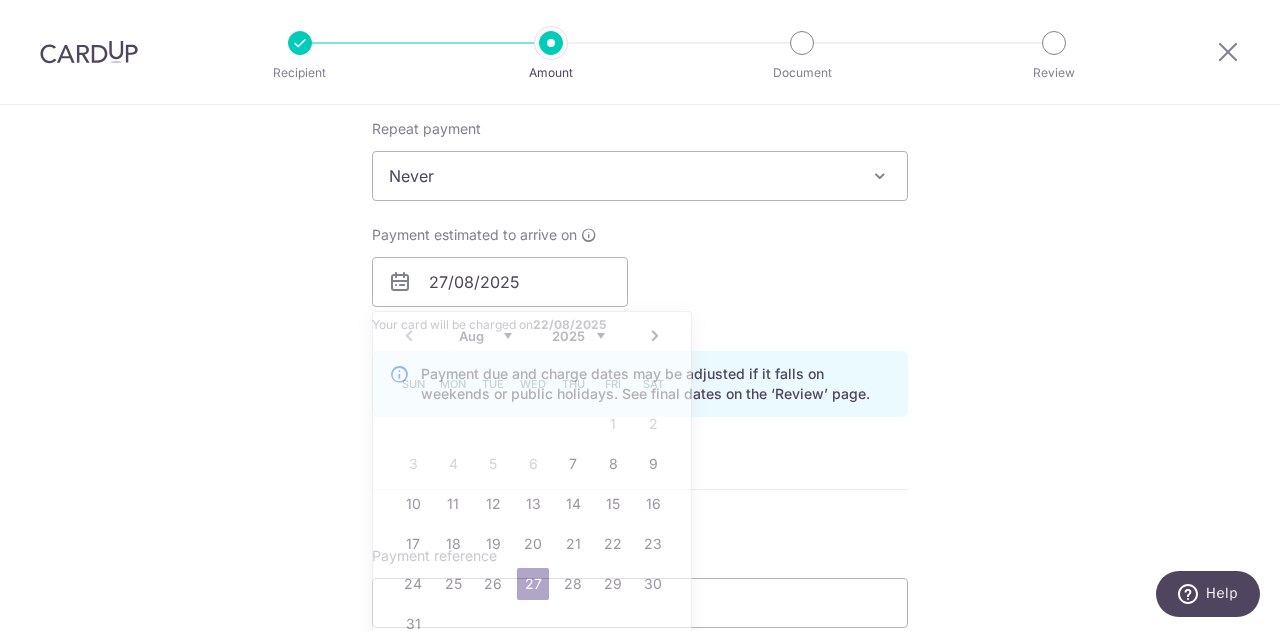 click on "Payment estimated to arrive on
27/08/2025
Prev Next Aug Sep Oct Nov Dec 2025 2026 2027 2028 2029 2030 2031 2032 2033 2034 2035 Sun Mon Tue Wed Thu Fri Sat           1 2 3 4 5 6 7 8 9 10 11 12 13 14 15 16 17 18 19 20 21 22 23 24 25 26 27 28 29 30 31             Why are some dates not available?
Your card will be charged on  22/08/2025  for the first payment
* If your payment is funded by  9:00am SGT on Tuesday 05/08/2025
05/08/2025
No. of Payments" at bounding box center [640, 280] 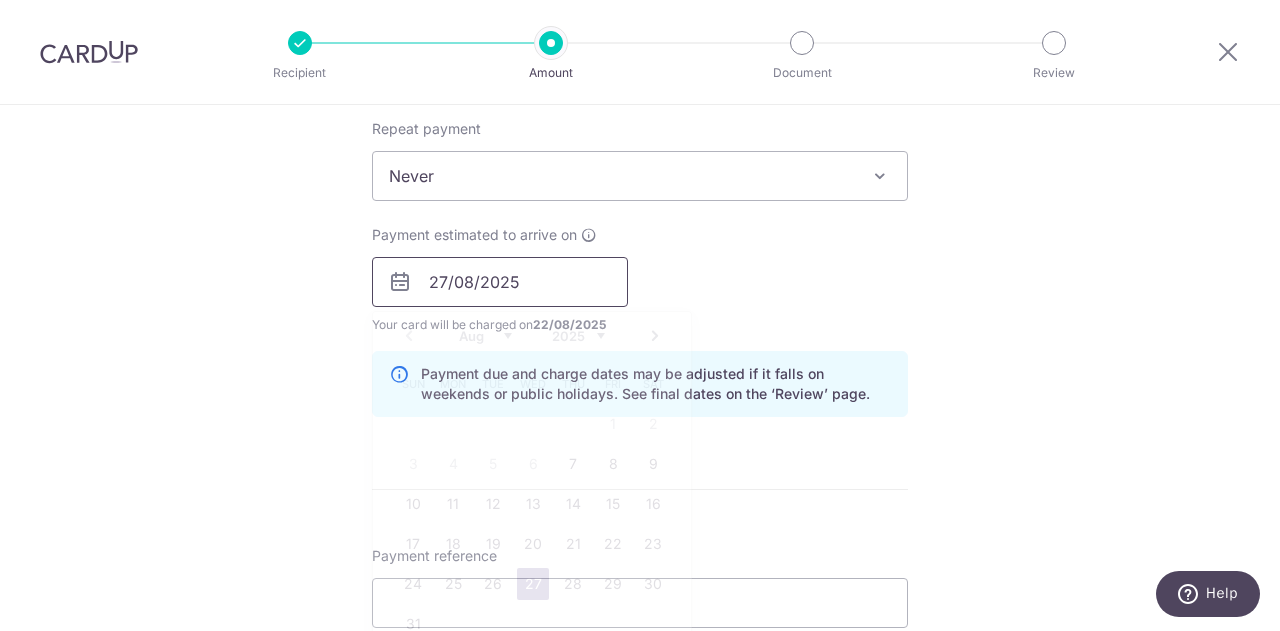 click on "27/08/2025" at bounding box center [500, 282] 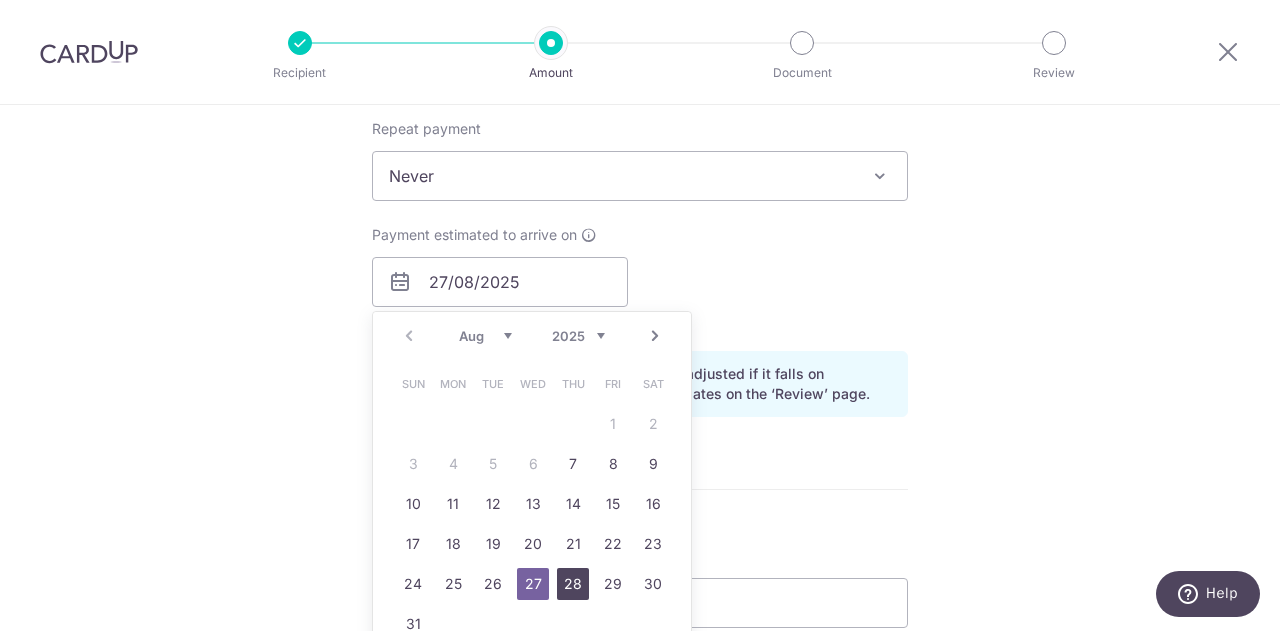 click on "28" at bounding box center (573, 584) 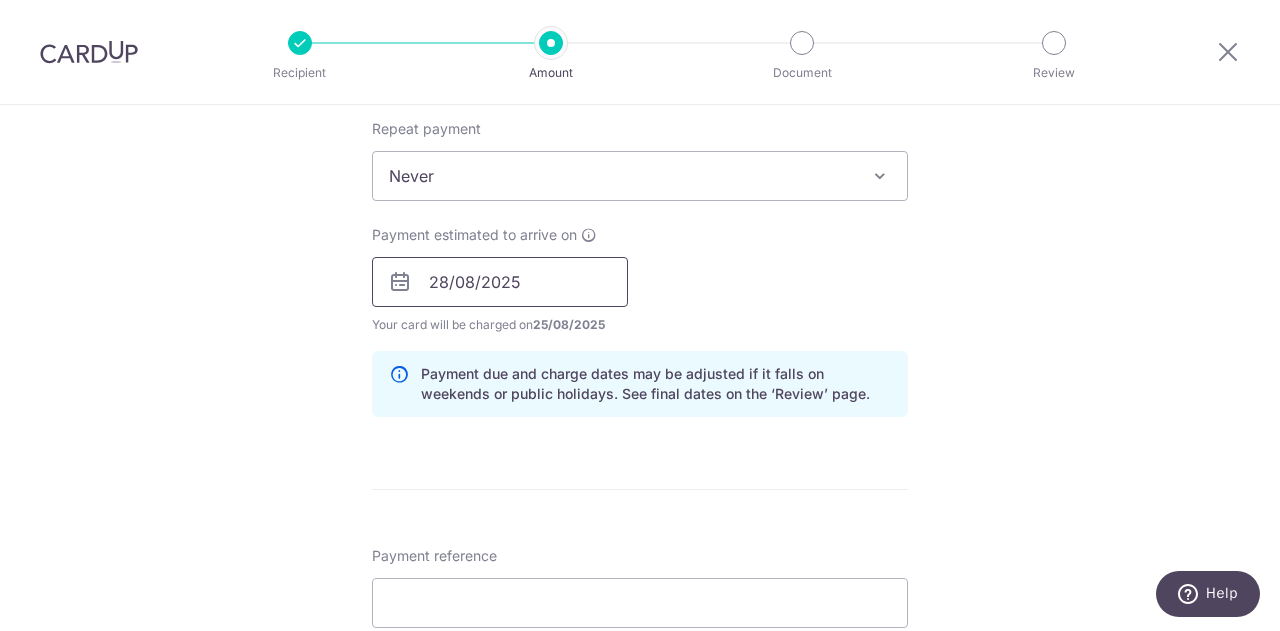 click on "28/08/2025" at bounding box center (500, 282) 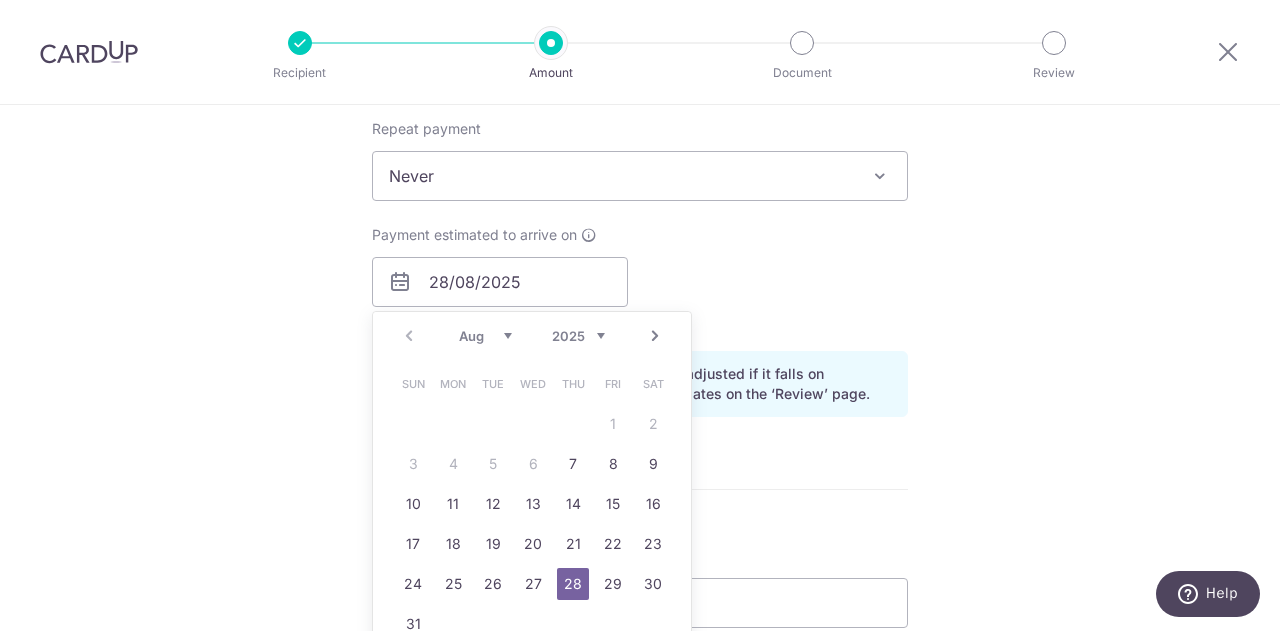 click on "Payment estimated to arrive on
28/08/2025
Prev Next Aug Sep Oct Nov Dec 2025 2026 2027 2028 2029 2030 2031 2032 2033 2034 2035 Sun Mon Tue Wed Thu Fri Sat           1 2 3 4 5 6 7 8 9 10 11 12 13 14 15 16 17 18 19 20 21 22 23 24 25 26 27 28 29 30 31             Why are some dates not available?
Your card will be charged on  25/08/2025  for the first payment
* If your payment is funded by  9:00am SGT on Tuesday 05/08/2025
05/08/2025
No. of Payments" at bounding box center [640, 280] 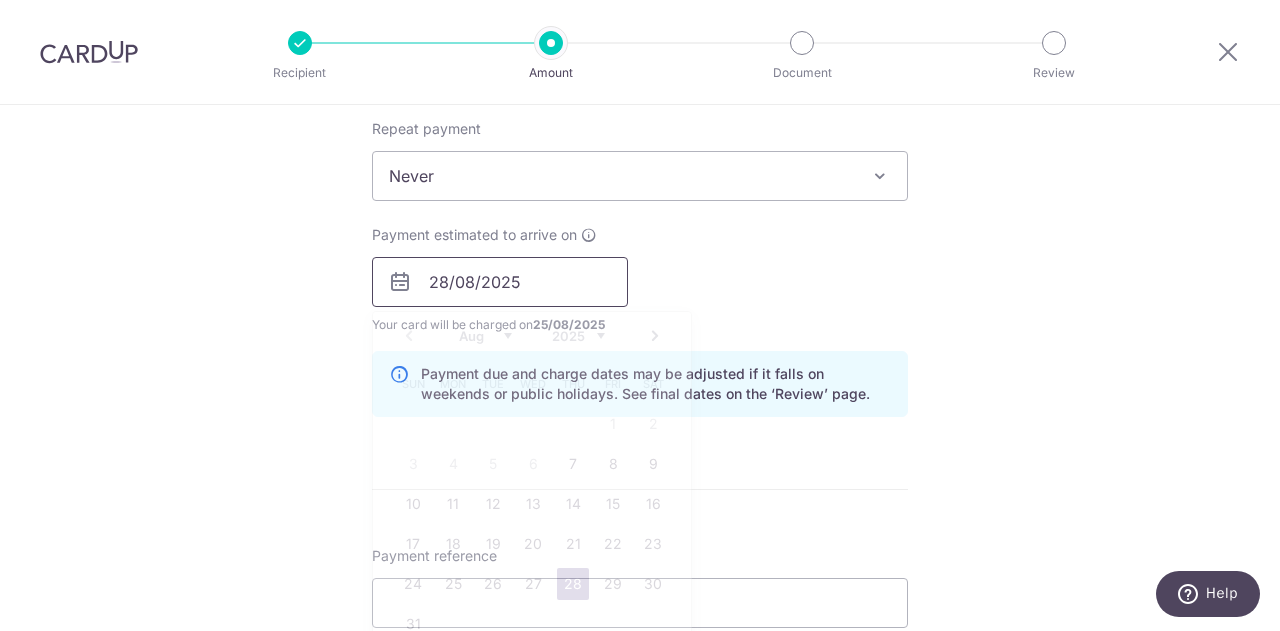 click on "28/08/2025" at bounding box center (500, 282) 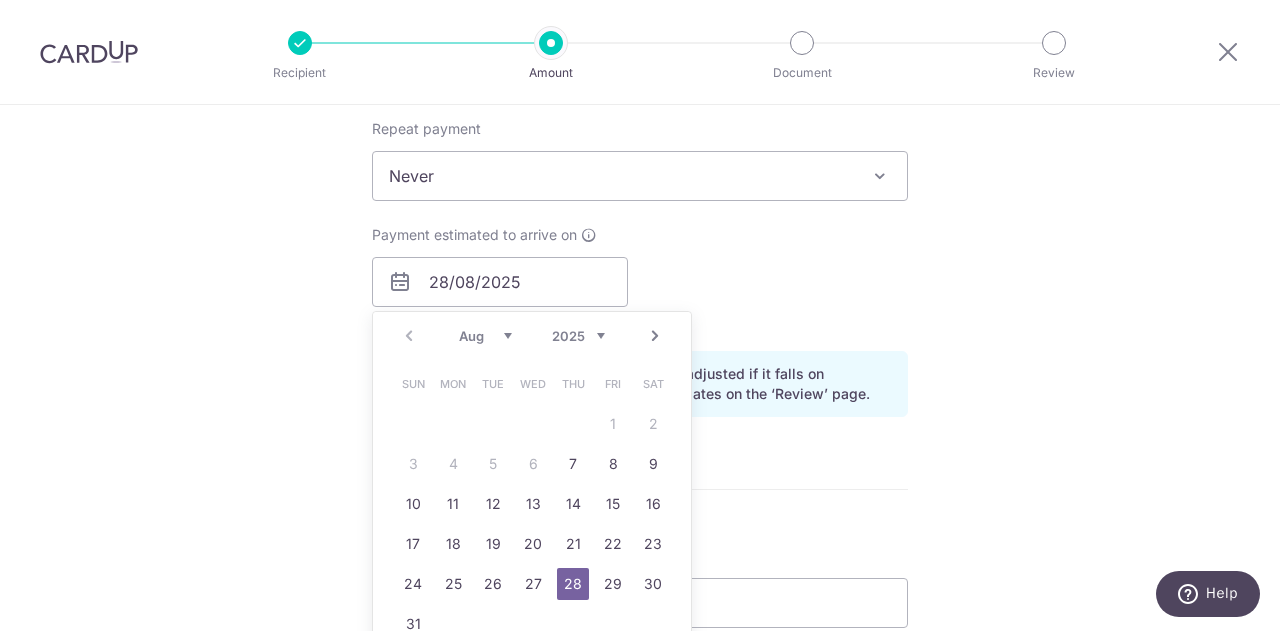 click on "Payment estimated to arrive on
28/08/2025
Prev Next Aug Sep Oct Nov Dec 2025 2026 2027 2028 2029 2030 2031 2032 2033 2034 2035 Sun Mon Tue Wed Thu Fri Sat           1 2 3 4 5 6 7 8 9 10 11 12 13 14 15 16 17 18 19 20 21 22 23 24 25 26 27 28 29 30 31             Why are some dates not available?
Your card will be charged on  25/08/2025  for the first payment
* If your payment is funded by  9:00am SGT on Tuesday 05/08/2025
05/08/2025
No. of Payments" at bounding box center [640, 280] 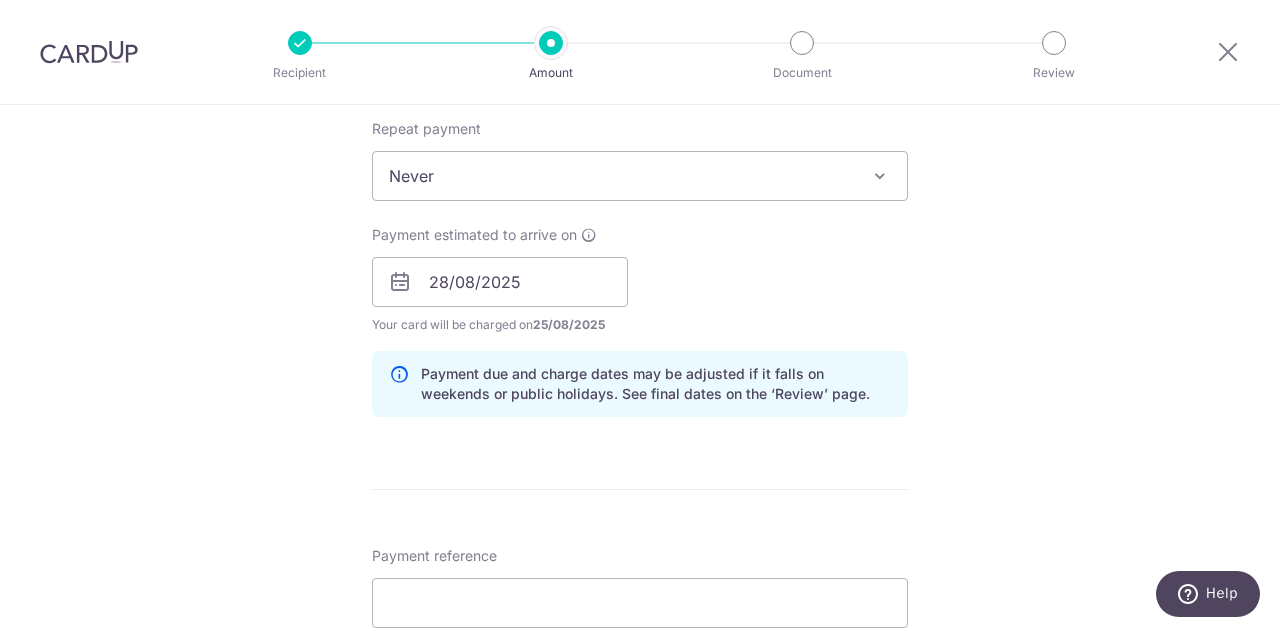 click on "Payment estimated to arrive on
28/08/2025
Prev Next Aug Sep Oct Nov Dec 2025 2026 2027 2028 2029 2030 2031 2032 2033 2034 2035 Sun Mon Tue Wed Thu Fri Sat           1 2 3 4 5 6 7 8 9 10 11 12 13 14 15 16 17 18 19 20 21 22 23 24 25 26 27 28 29 30 31             Why are some dates not available?
Your card will be charged on  25/08/2025  for the first payment
* If your payment is funded by  9:00am SGT on Tuesday 05/08/2025
05/08/2025
No. of Payments" at bounding box center [640, 280] 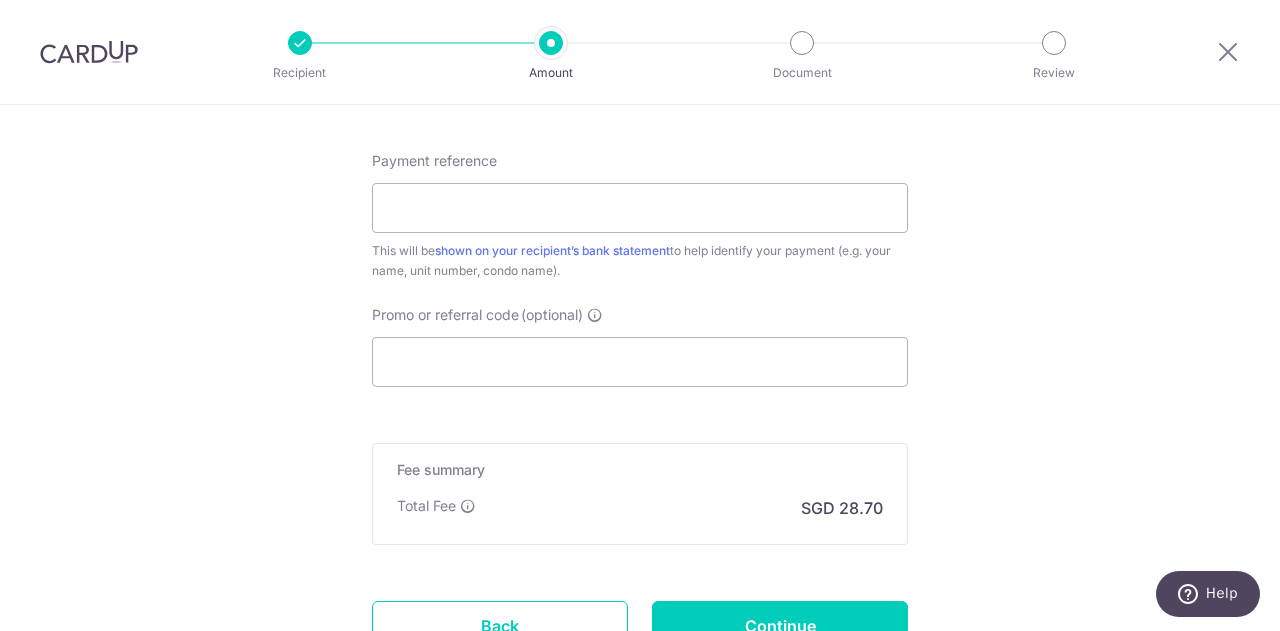 scroll, scrollTop: 1200, scrollLeft: 0, axis: vertical 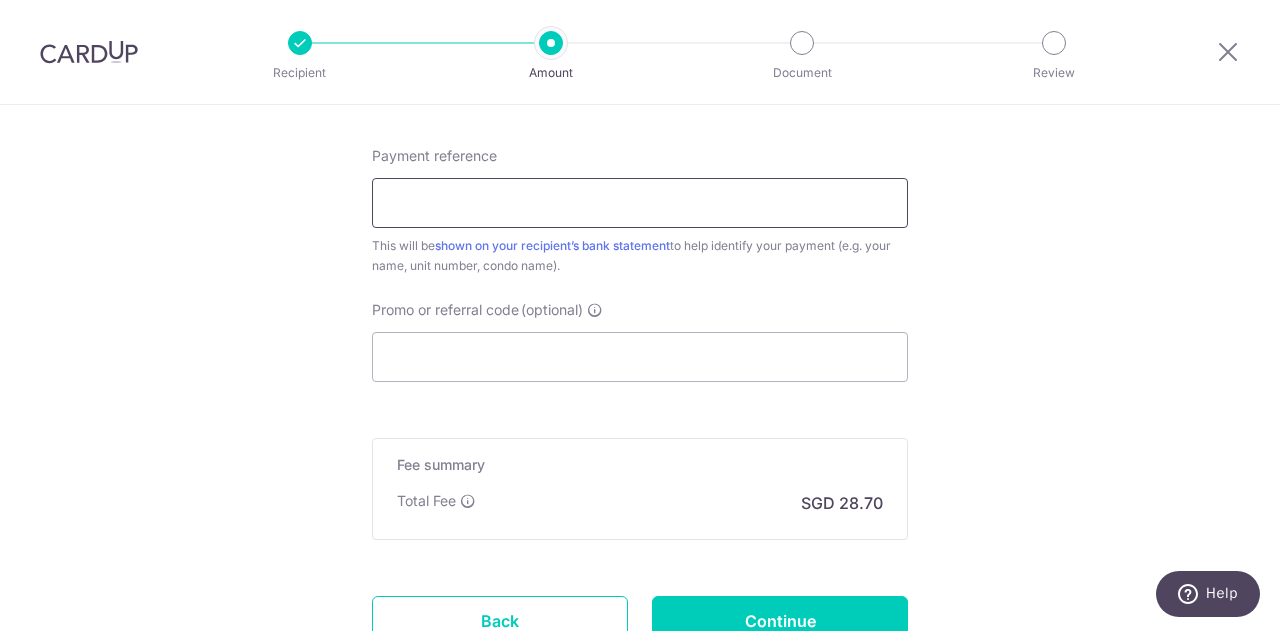 click on "Payment reference" at bounding box center (640, 203) 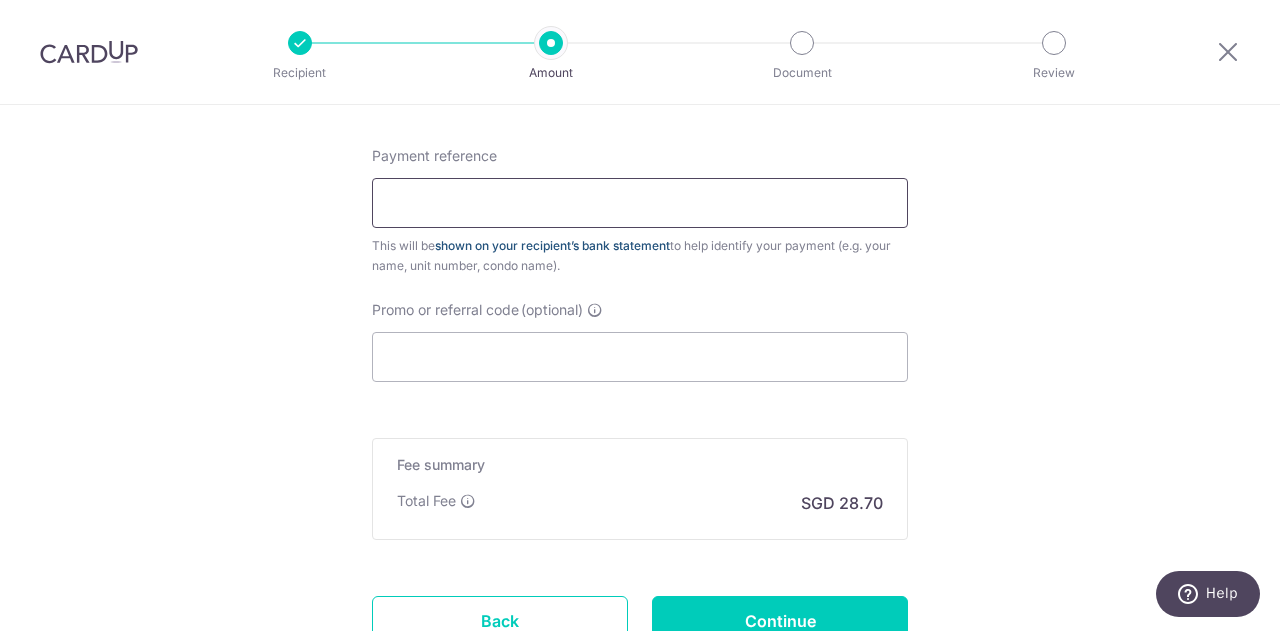 type on "Blk 071523" 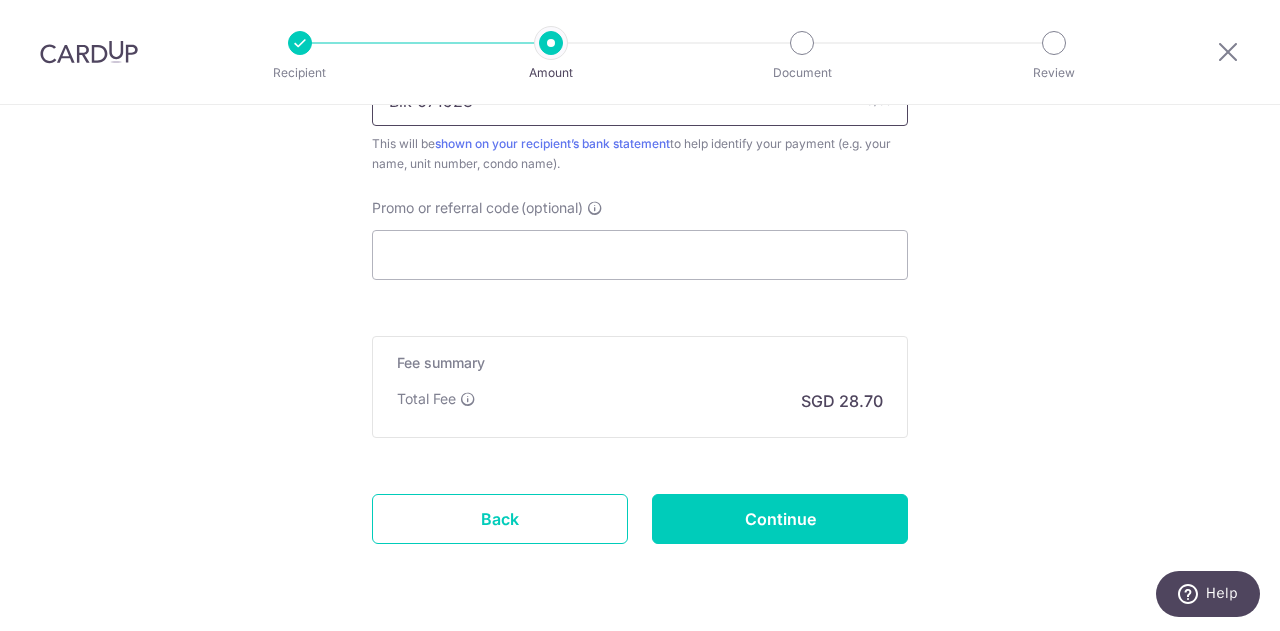scroll, scrollTop: 1360, scrollLeft: 0, axis: vertical 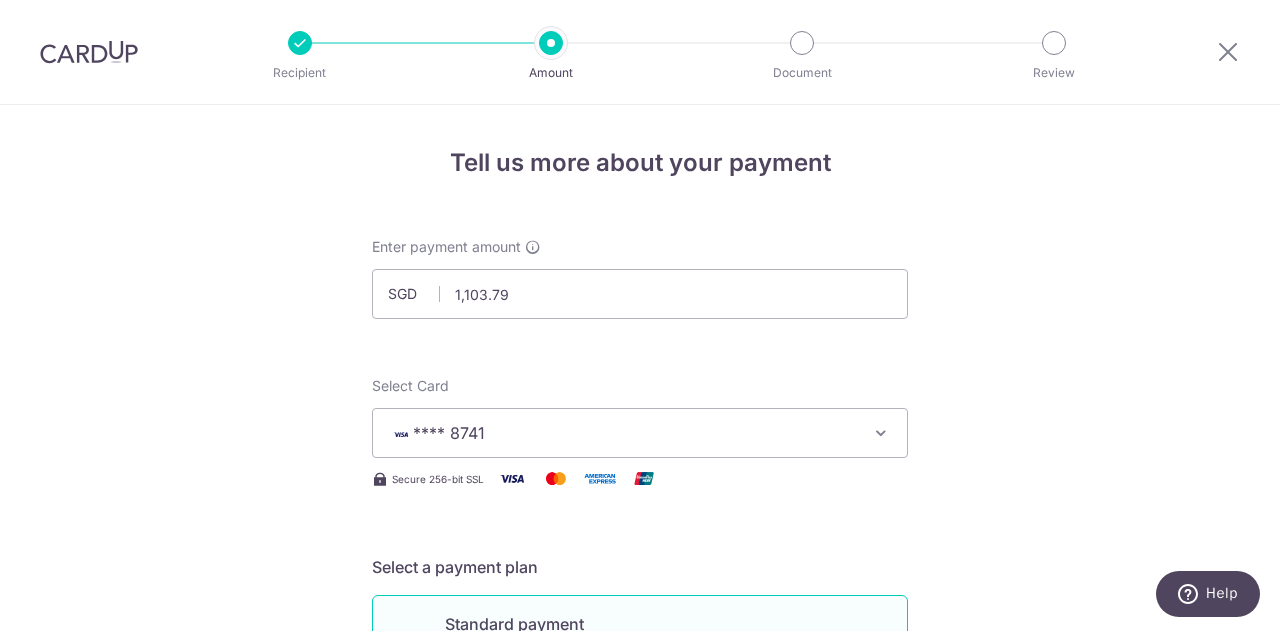 click at bounding box center (89, 52) 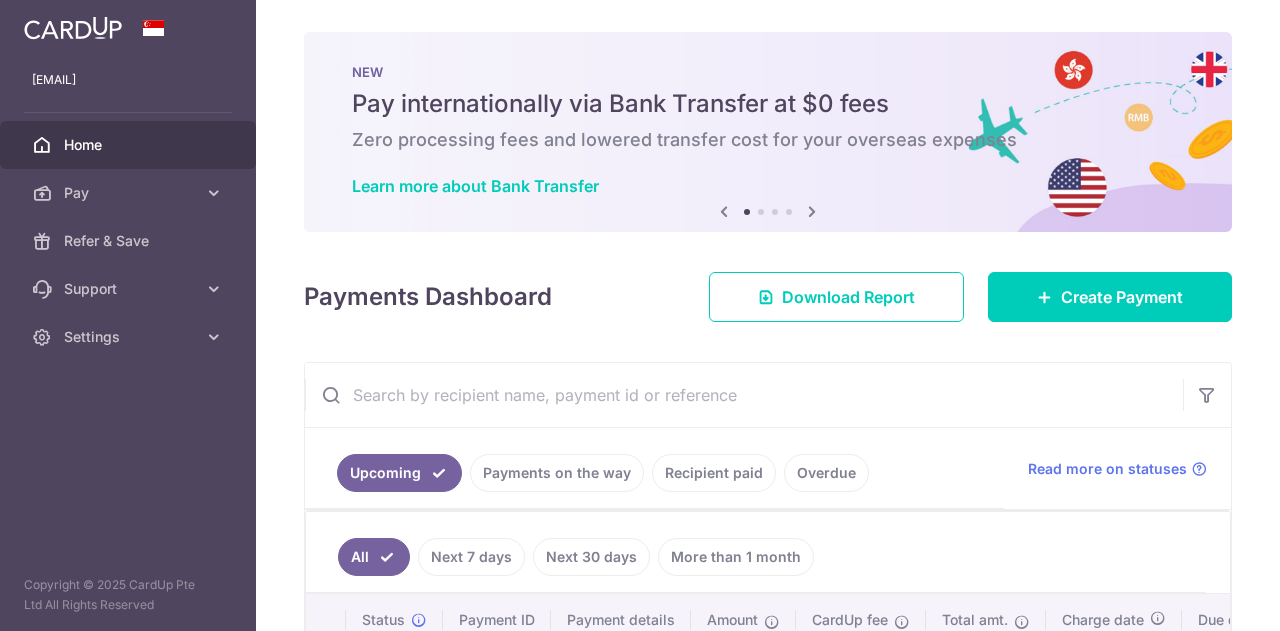 click at bounding box center [812, 211] 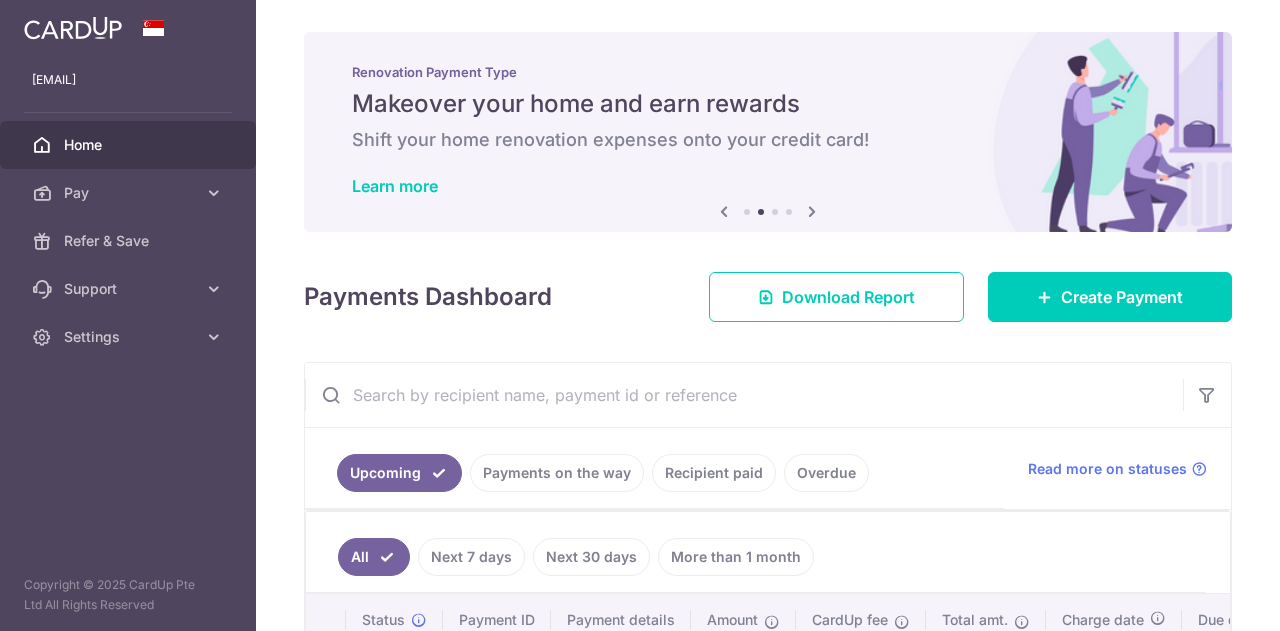 click at bounding box center (812, 211) 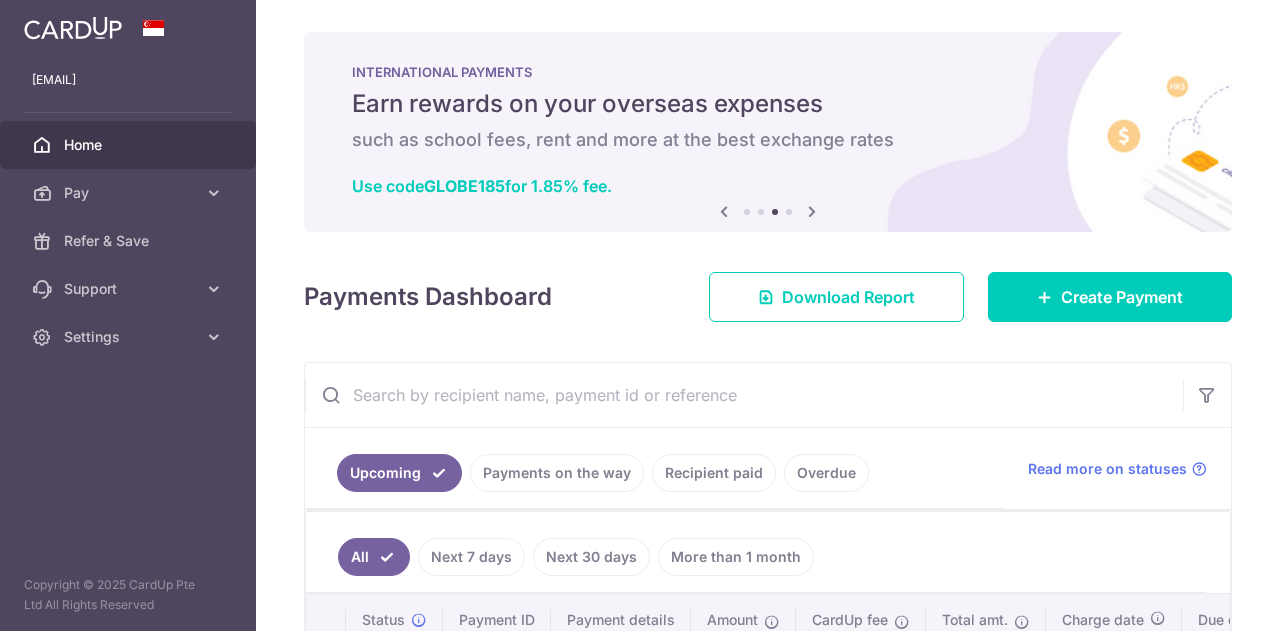 click at bounding box center (812, 211) 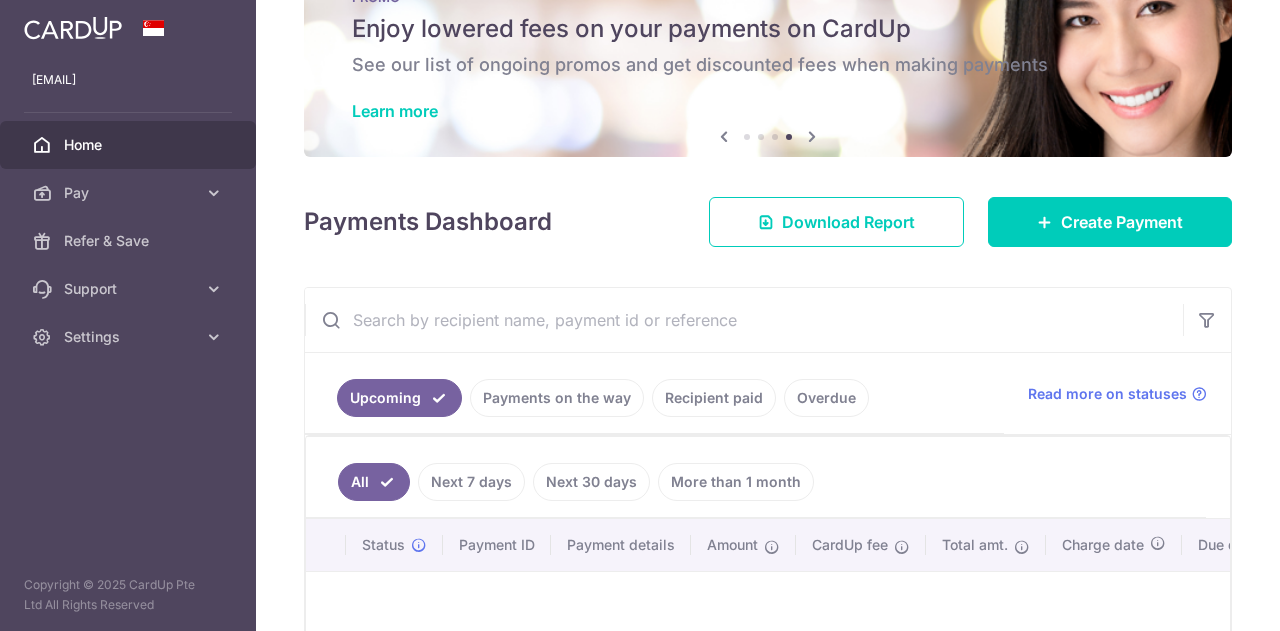 scroll, scrollTop: 0, scrollLeft: 0, axis: both 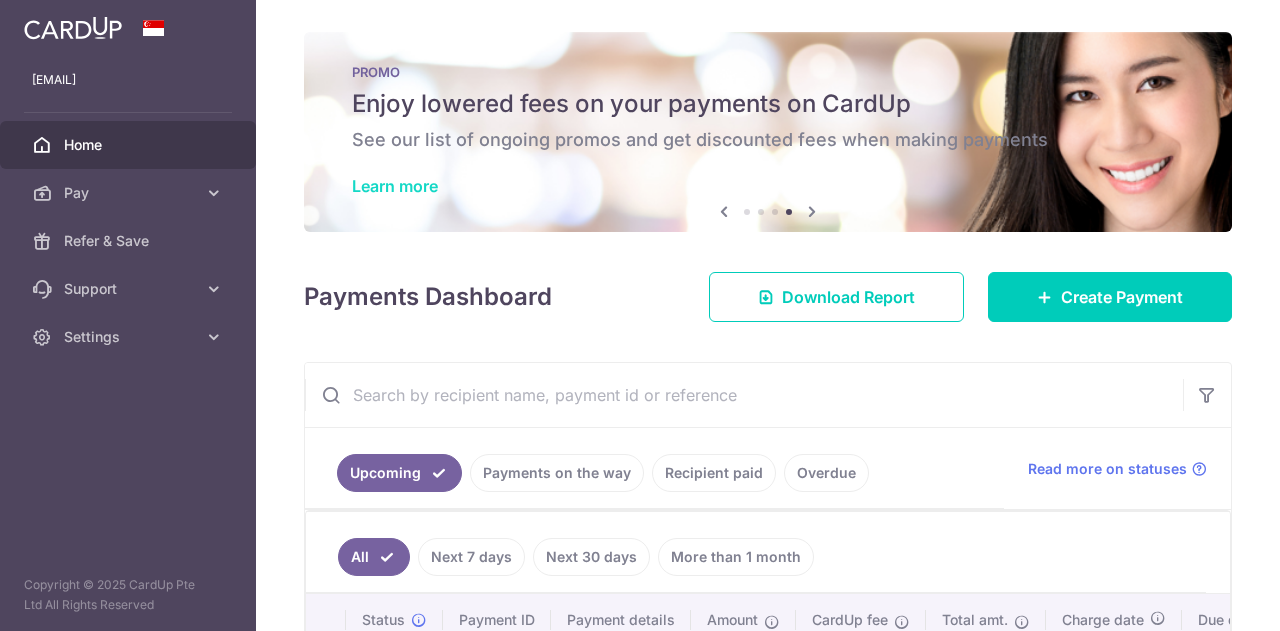 click on "Learn more" at bounding box center (395, 186) 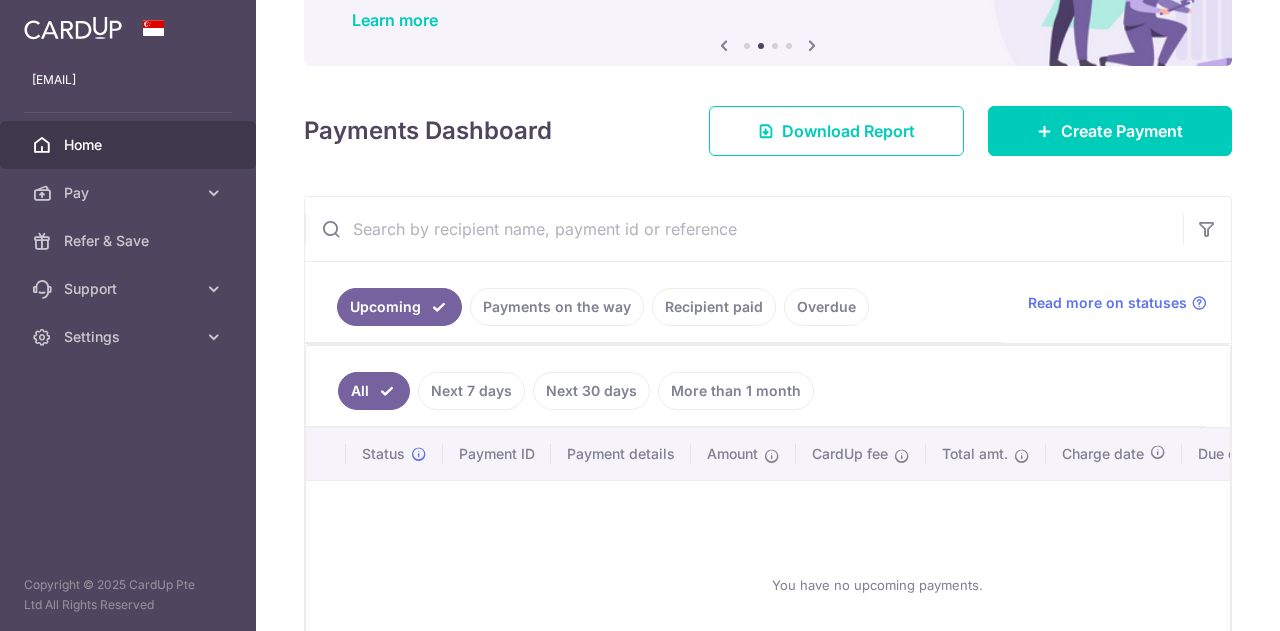 scroll, scrollTop: 200, scrollLeft: 0, axis: vertical 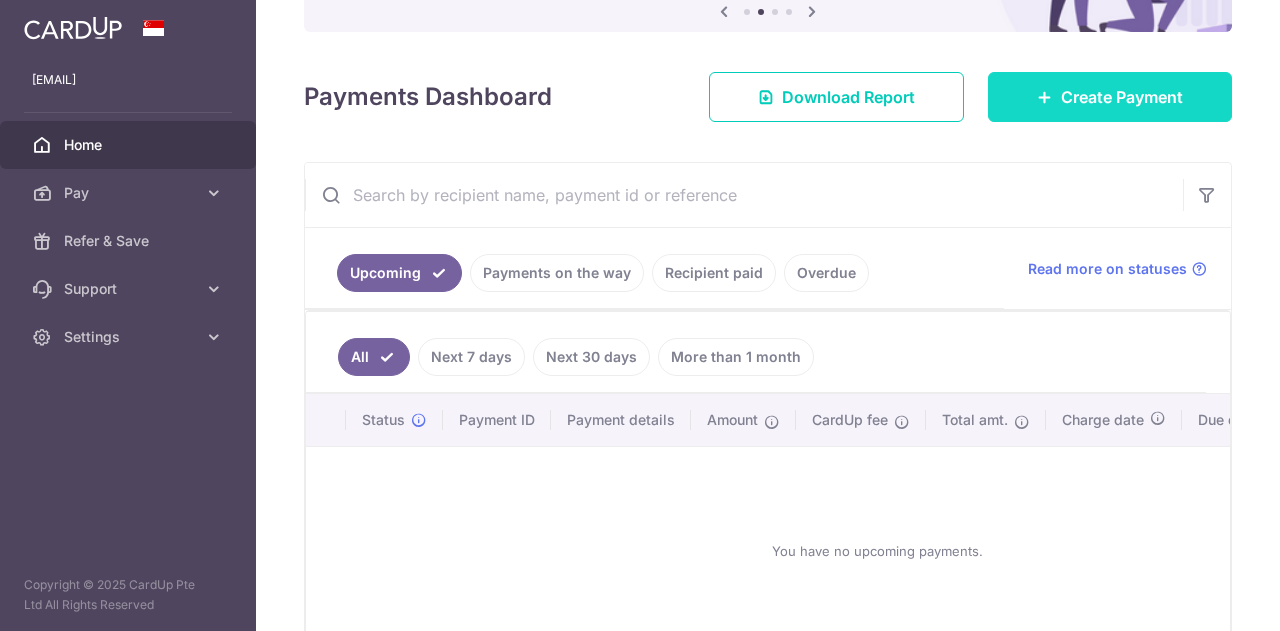 click on "Create Payment" at bounding box center (1122, 97) 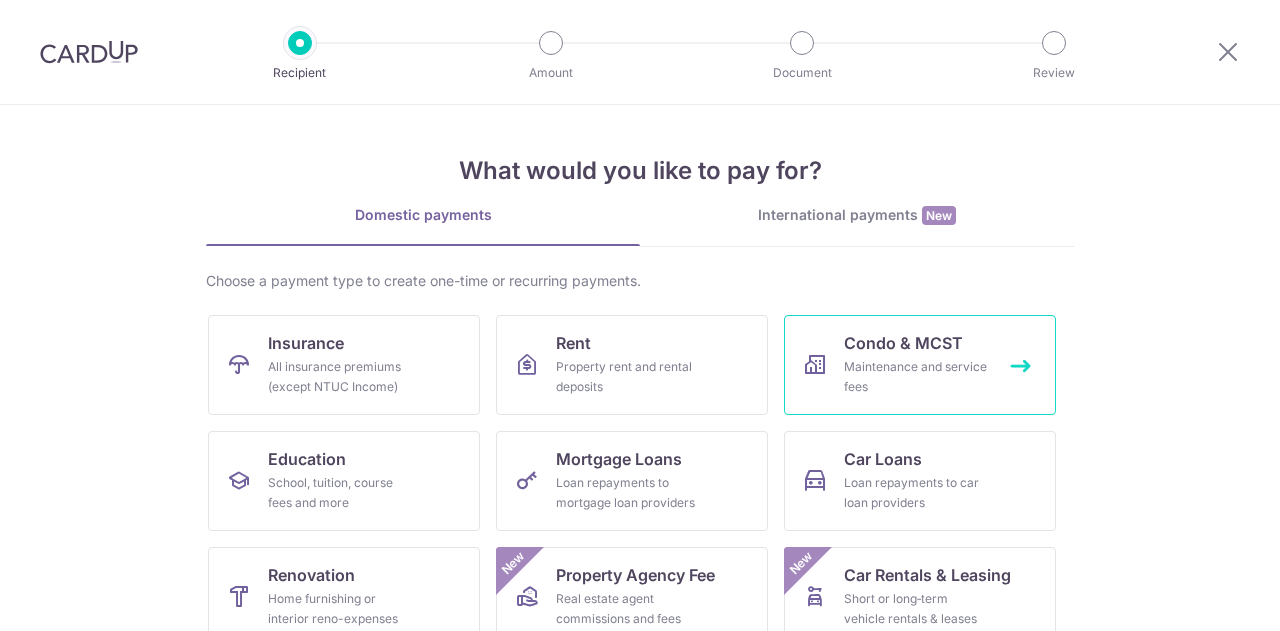 click on "Maintenance and service fees" at bounding box center (916, 377) 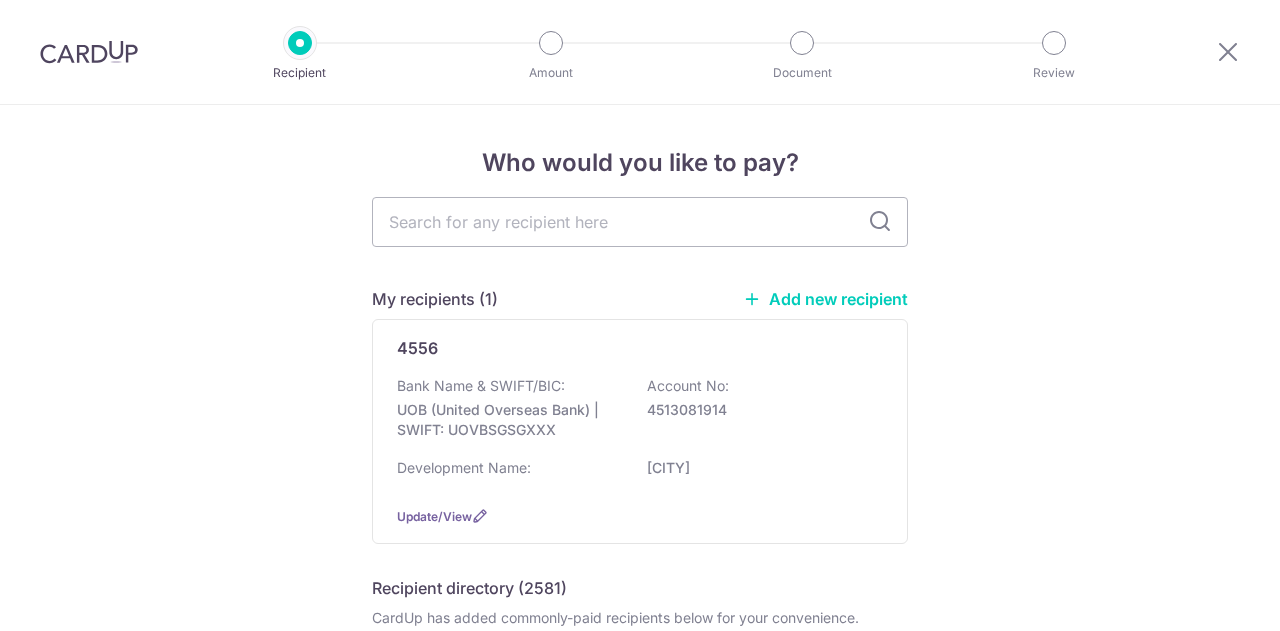 scroll, scrollTop: 0, scrollLeft: 0, axis: both 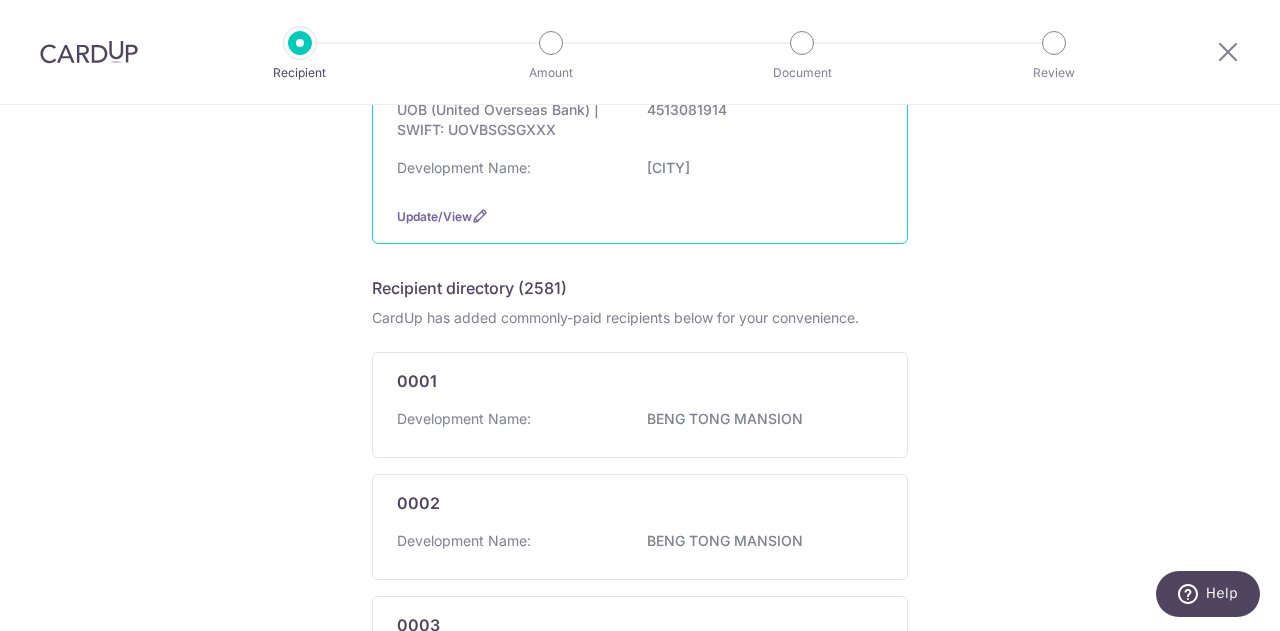 click on "4513081914" at bounding box center (759, 110) 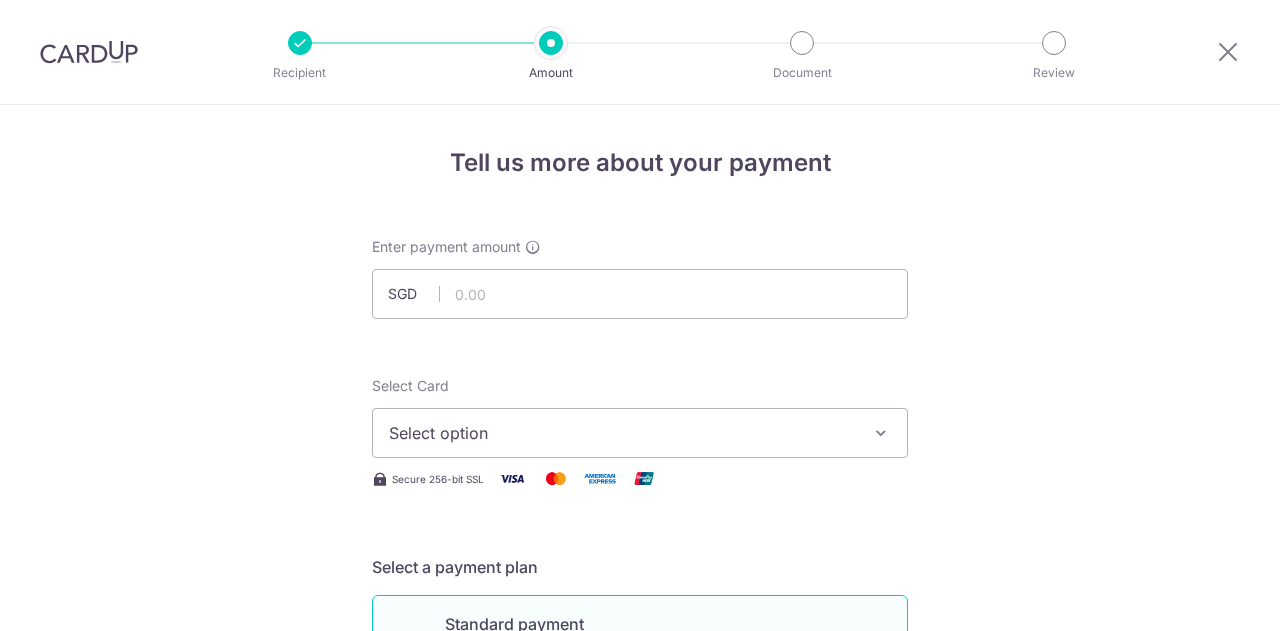 scroll, scrollTop: 0, scrollLeft: 0, axis: both 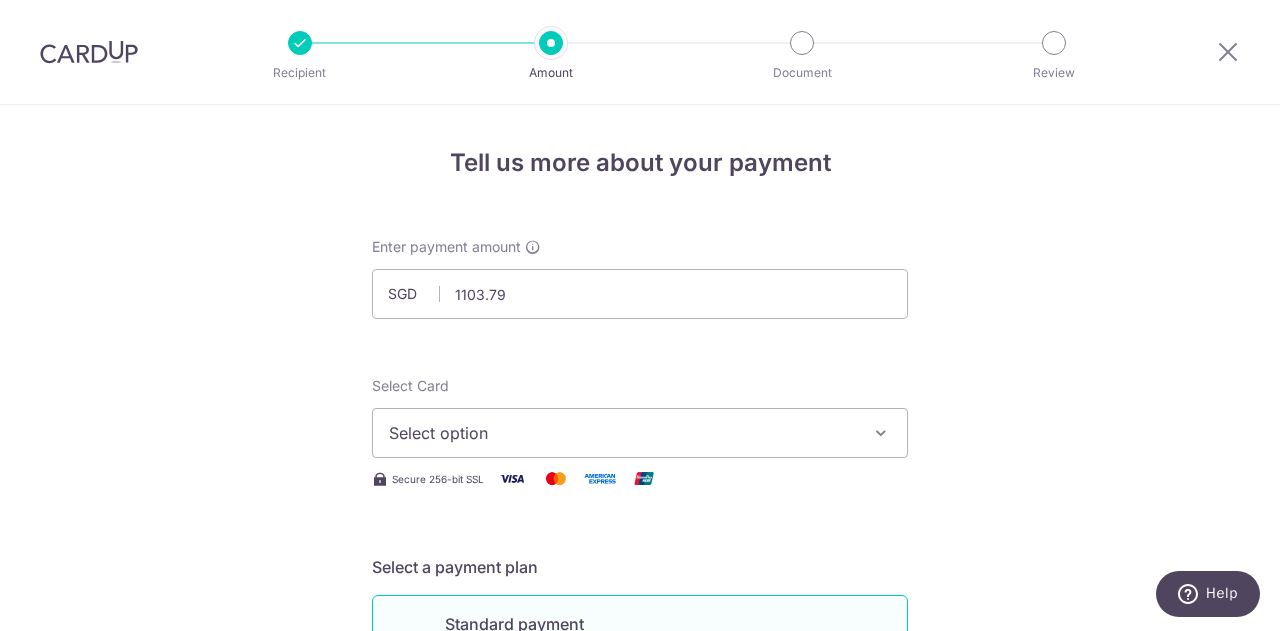 type on "1,103.79" 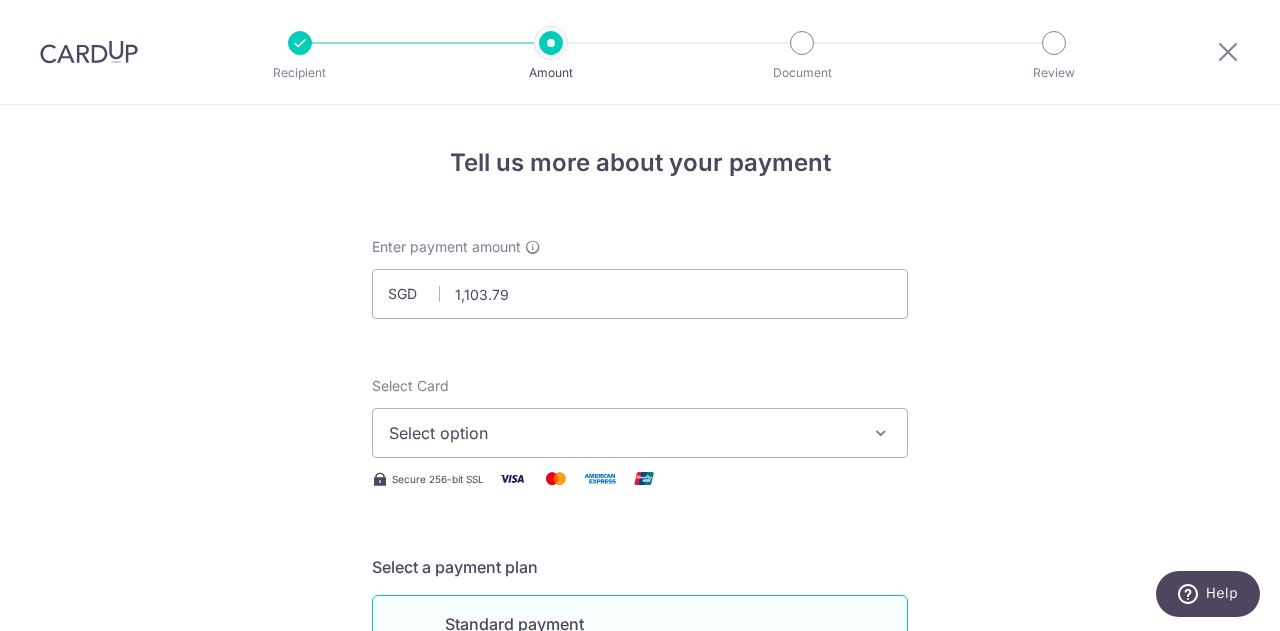 click on "Select option" at bounding box center [640, 433] 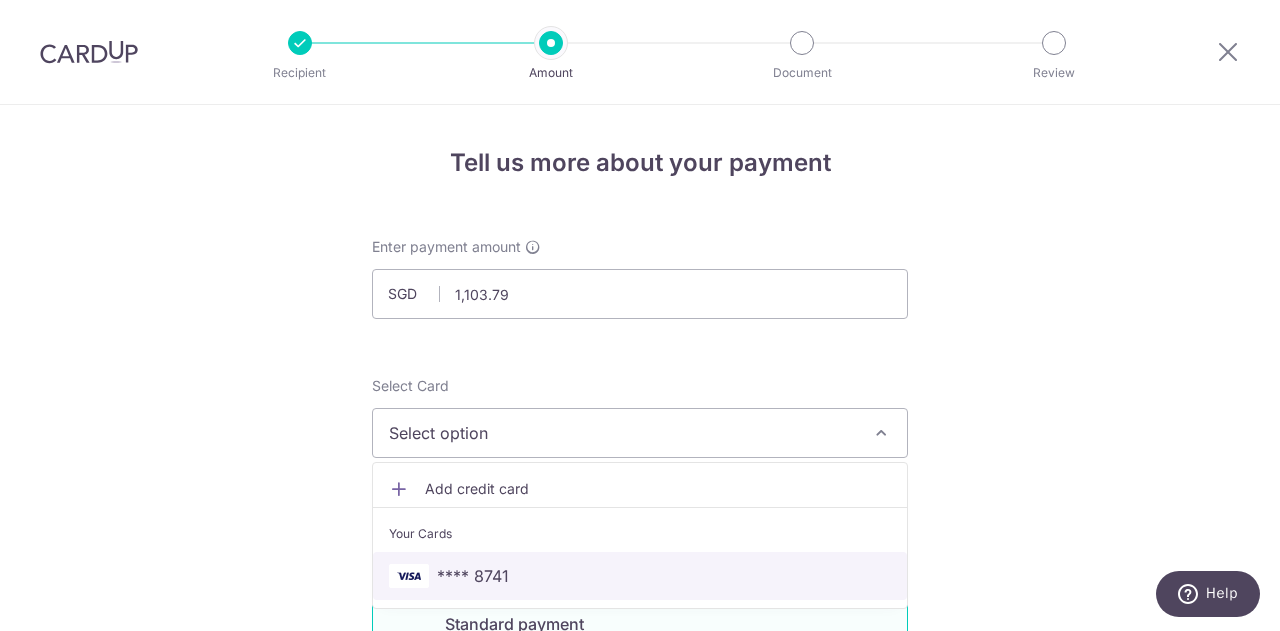 click on "**** 8741" at bounding box center [473, 576] 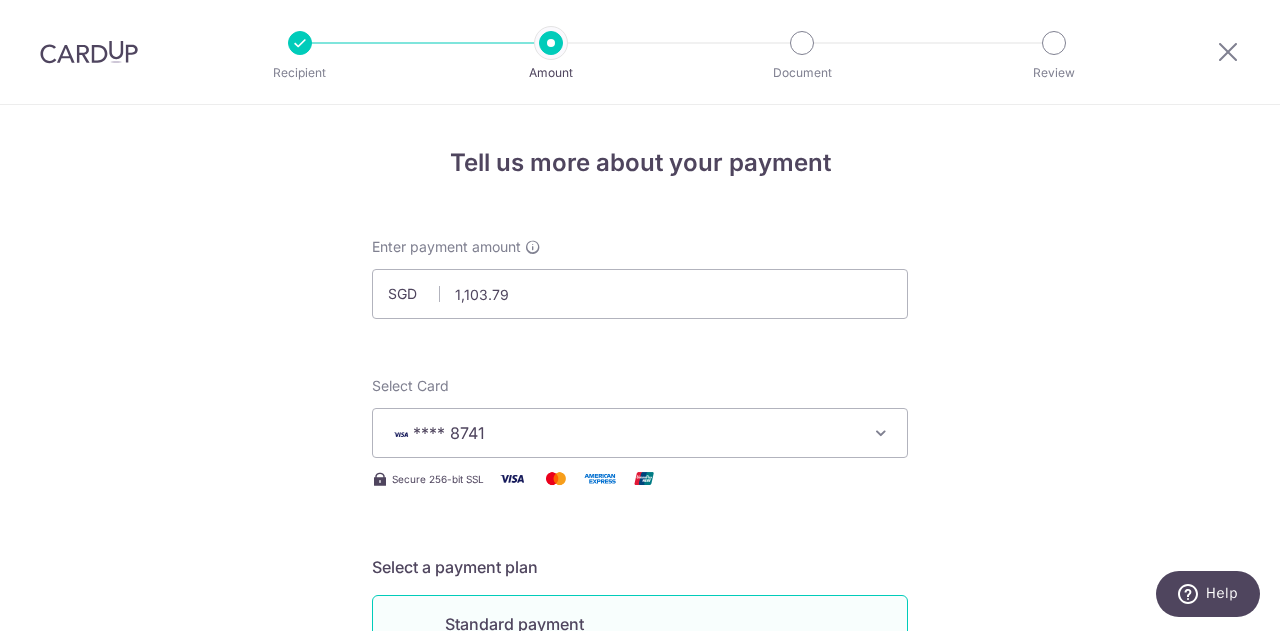 click on "Tell us more about your payment
Enter payment amount
SGD
1,103.79
1103.79
Select Card
**** 8741
Add credit card
Your Cards
**** 8741
Secure 256-bit SSL
Text
New card details
Card
Secure 256-bit SSL" at bounding box center (640, 1009) 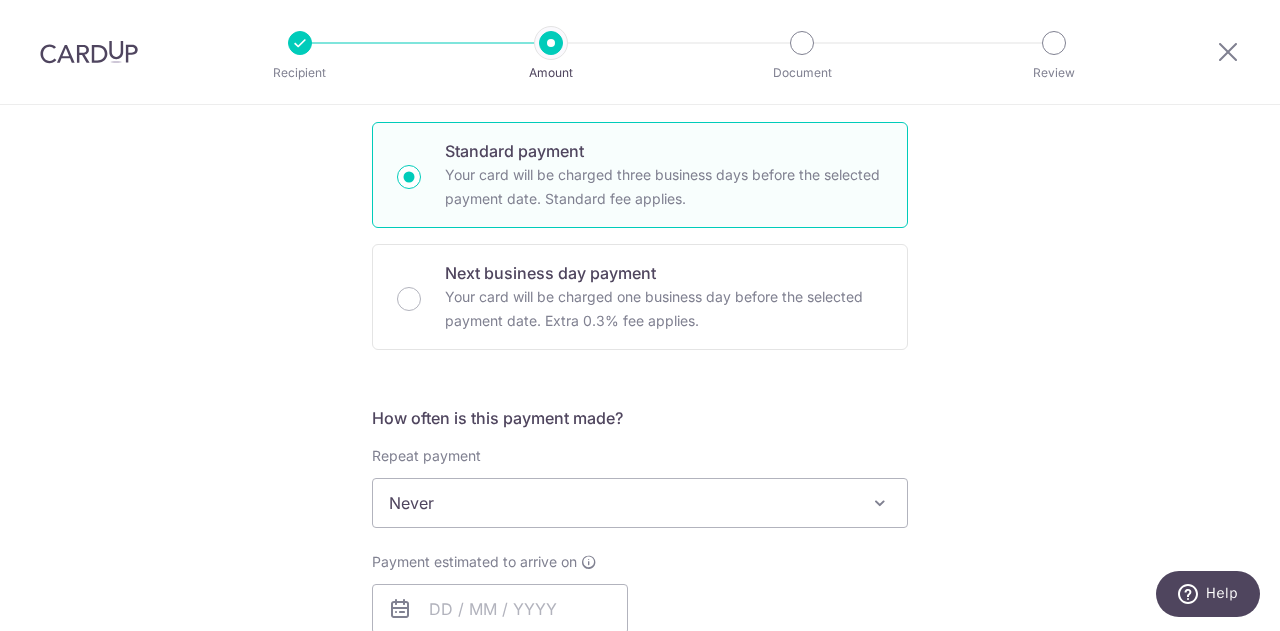 scroll, scrollTop: 600, scrollLeft: 0, axis: vertical 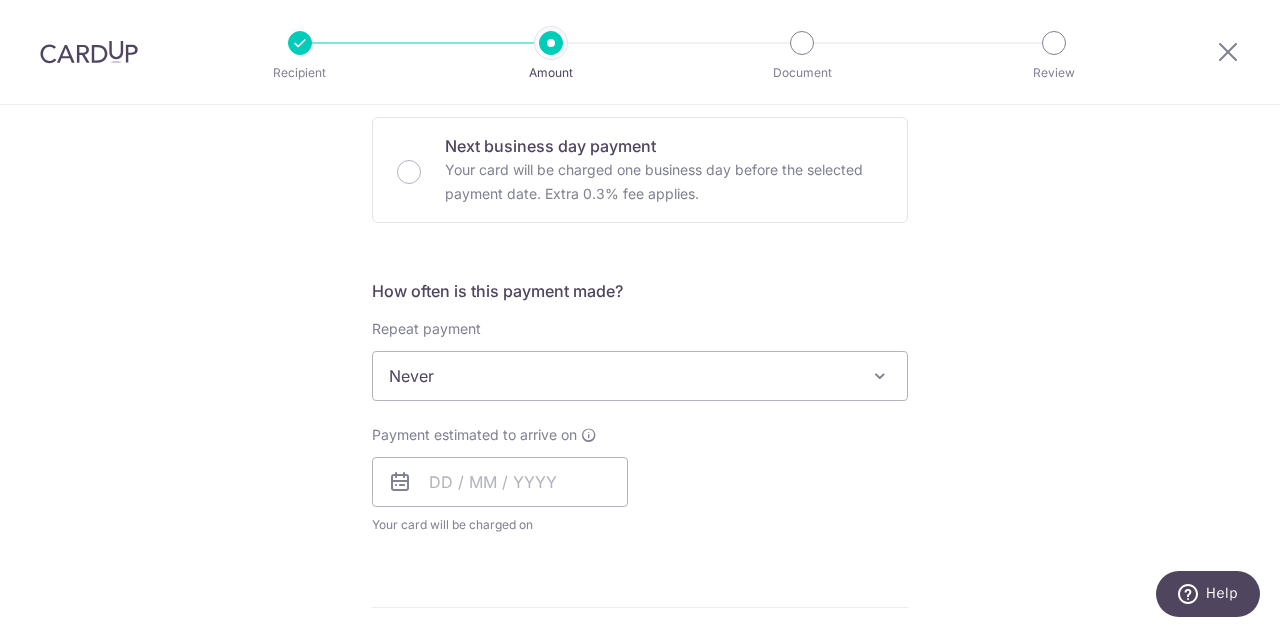 click on "Never" at bounding box center [640, 376] 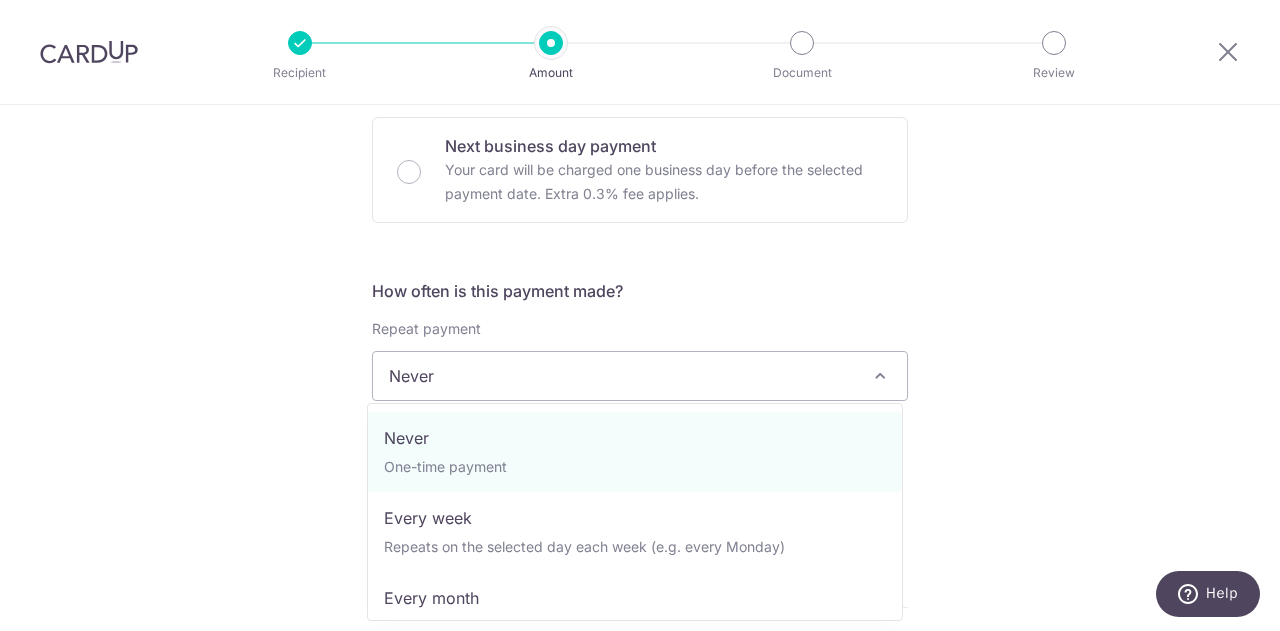 click on "Tell us more about your payment
Enter payment amount
SGD
1,103.79
1103.79
Select Card
**** 8741
Add credit card
Your Cards
**** 8741
Secure 256-bit SSL
Text
New card details
Card
Secure 256-bit SSL" at bounding box center [640, 409] 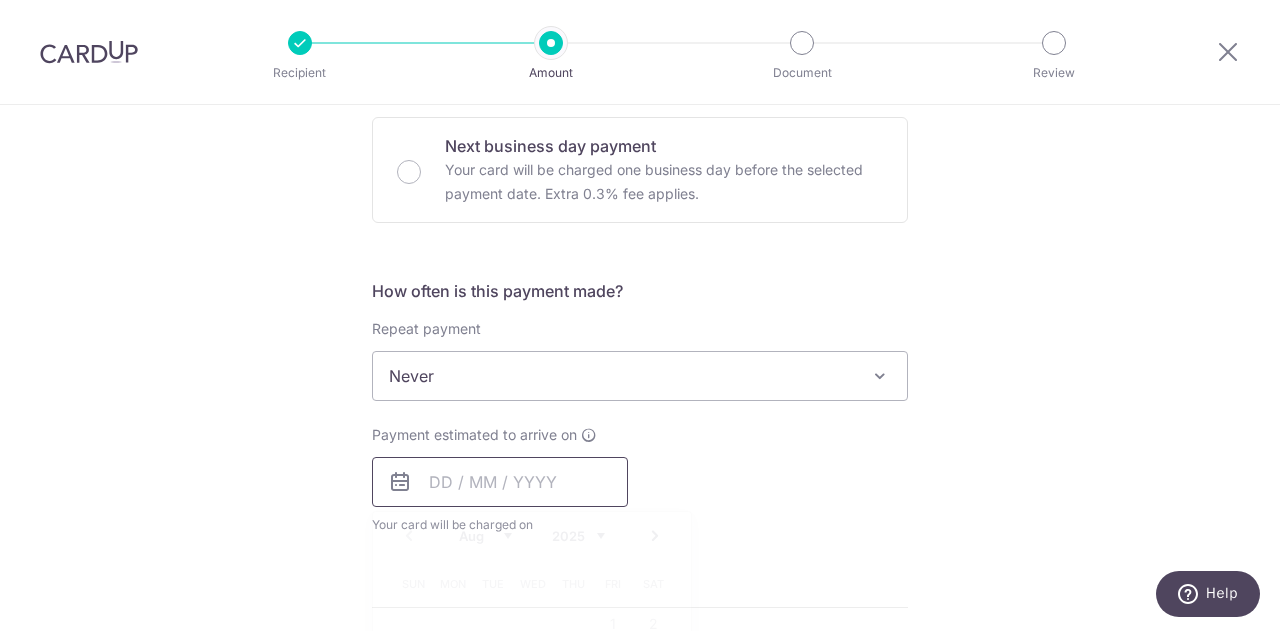 click at bounding box center (500, 482) 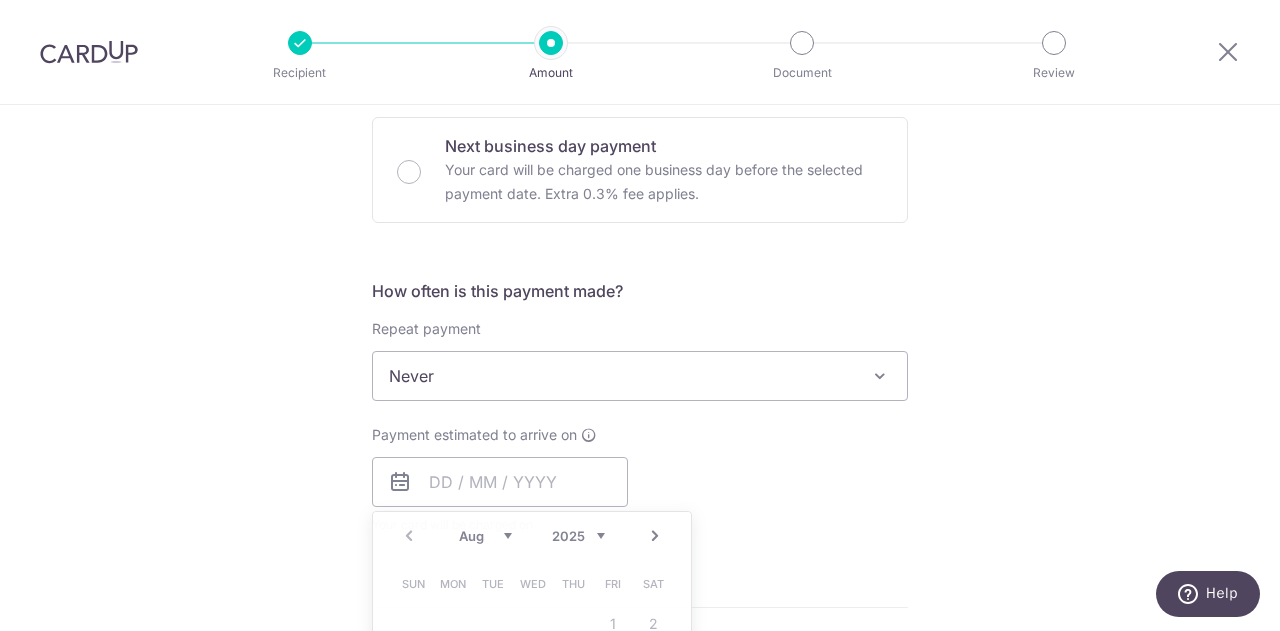 click on "Tell us more about your payment
Enter payment amount
SGD
1,103.79
1103.79
Select Card
**** 8741
Add credit card
Your Cards
**** 8741
Secure 256-bit SSL
Text
New card details
Card
Secure 256-bit SSL" at bounding box center [640, 409] 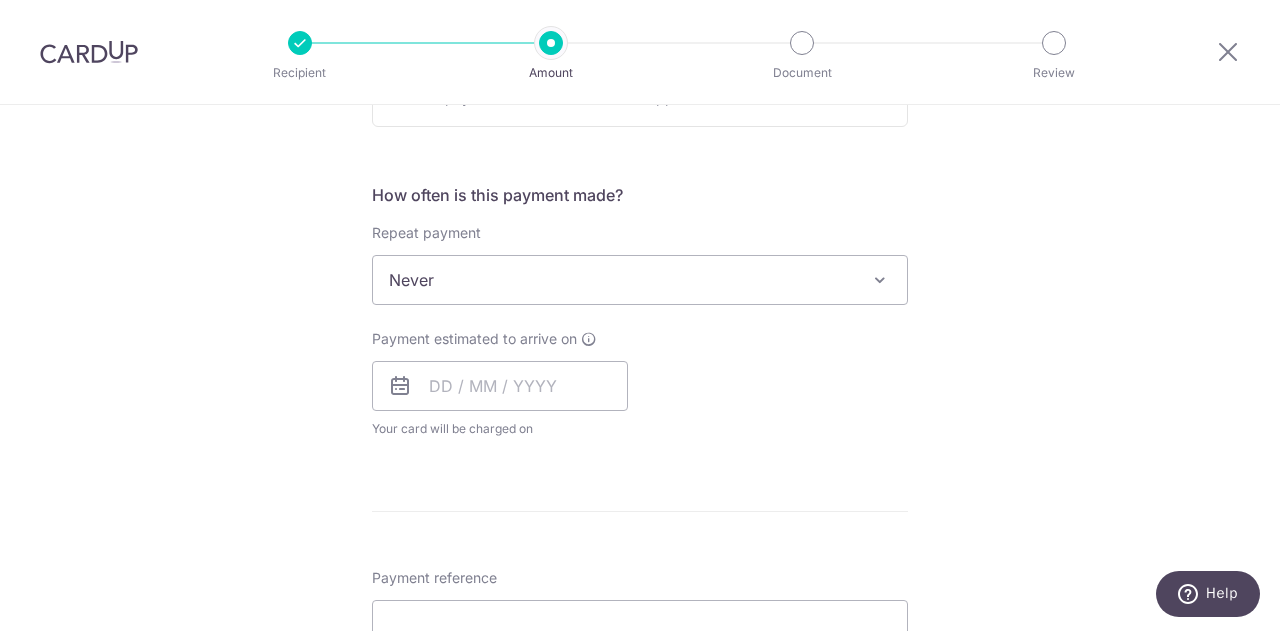 scroll, scrollTop: 800, scrollLeft: 0, axis: vertical 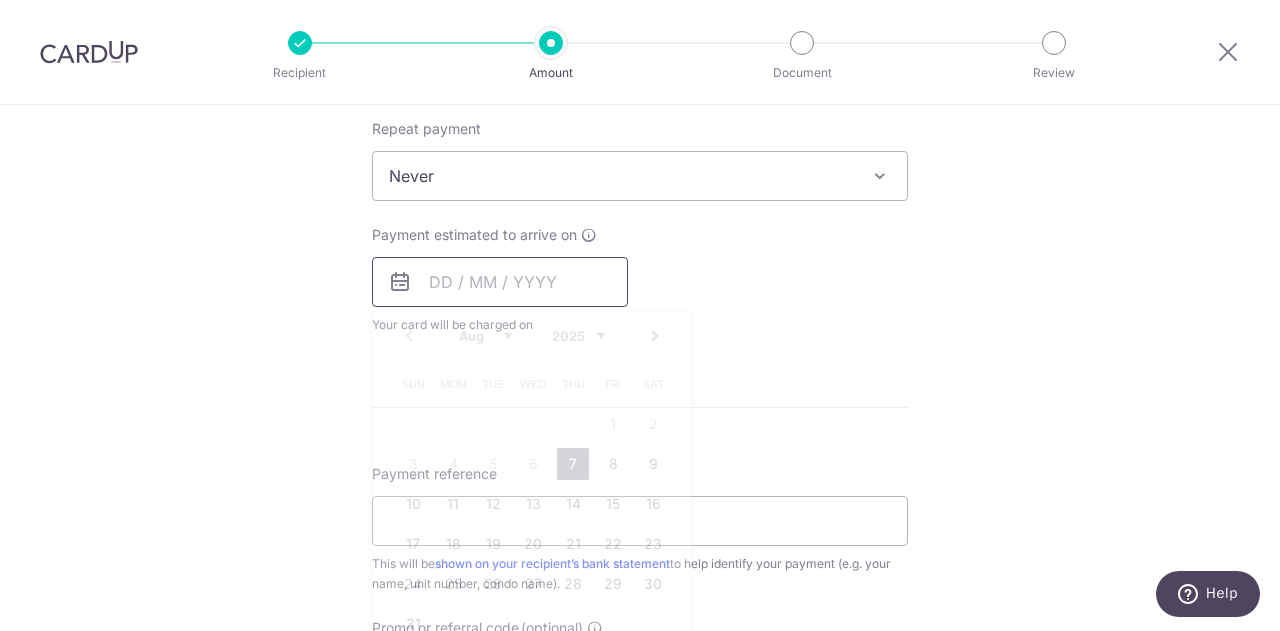 click at bounding box center (500, 282) 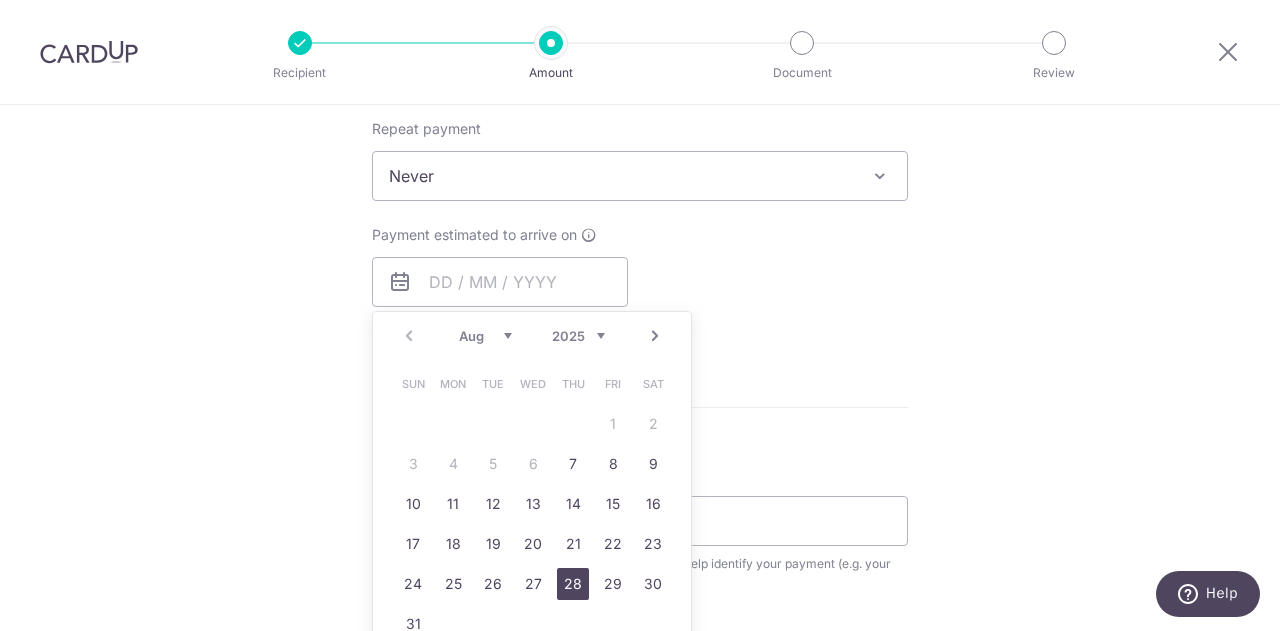 click on "28" at bounding box center [573, 584] 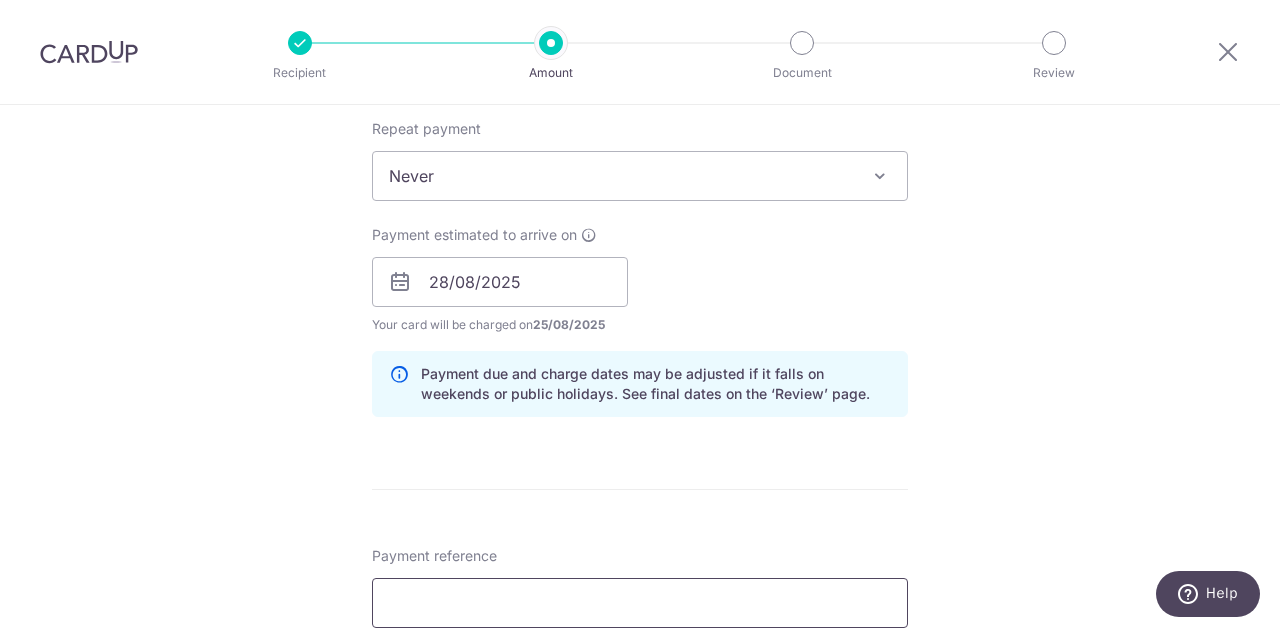 click on "Payment reference" at bounding box center [640, 603] 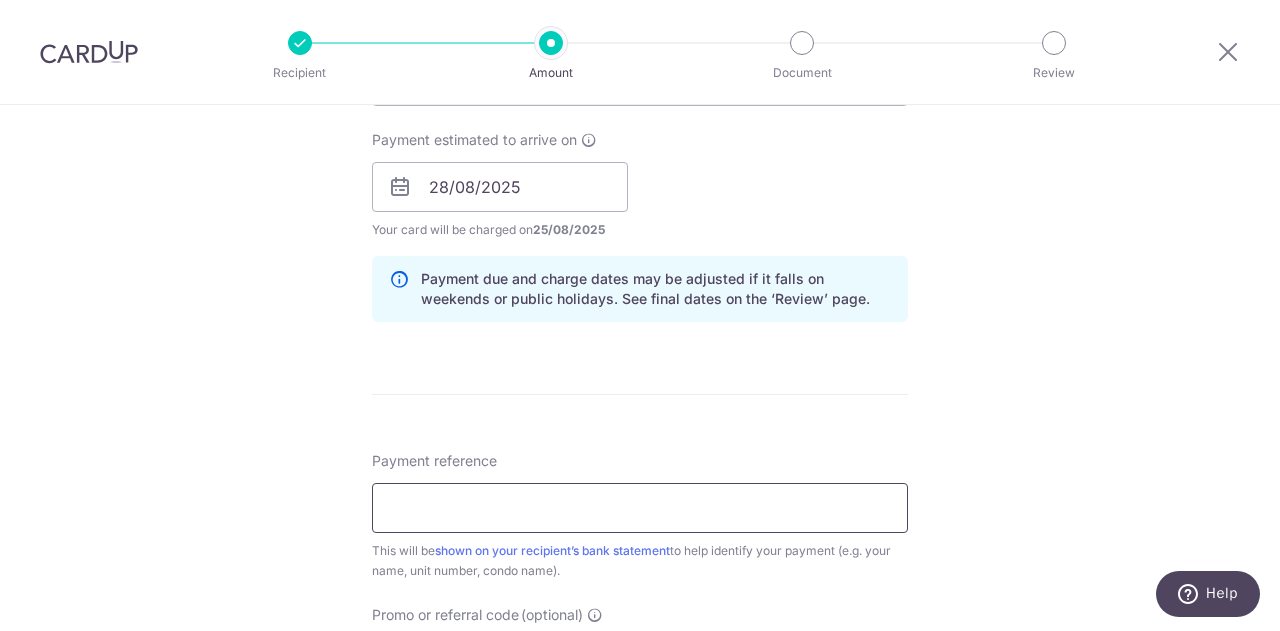 scroll, scrollTop: 1000, scrollLeft: 0, axis: vertical 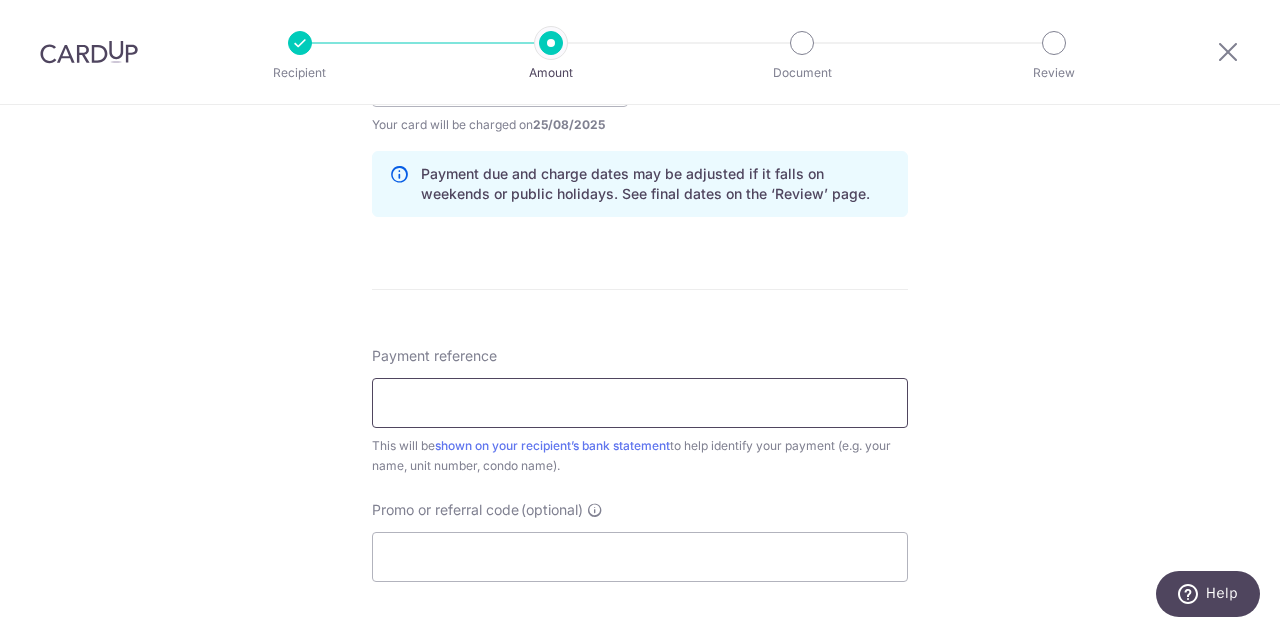 type on "Blk 071523" 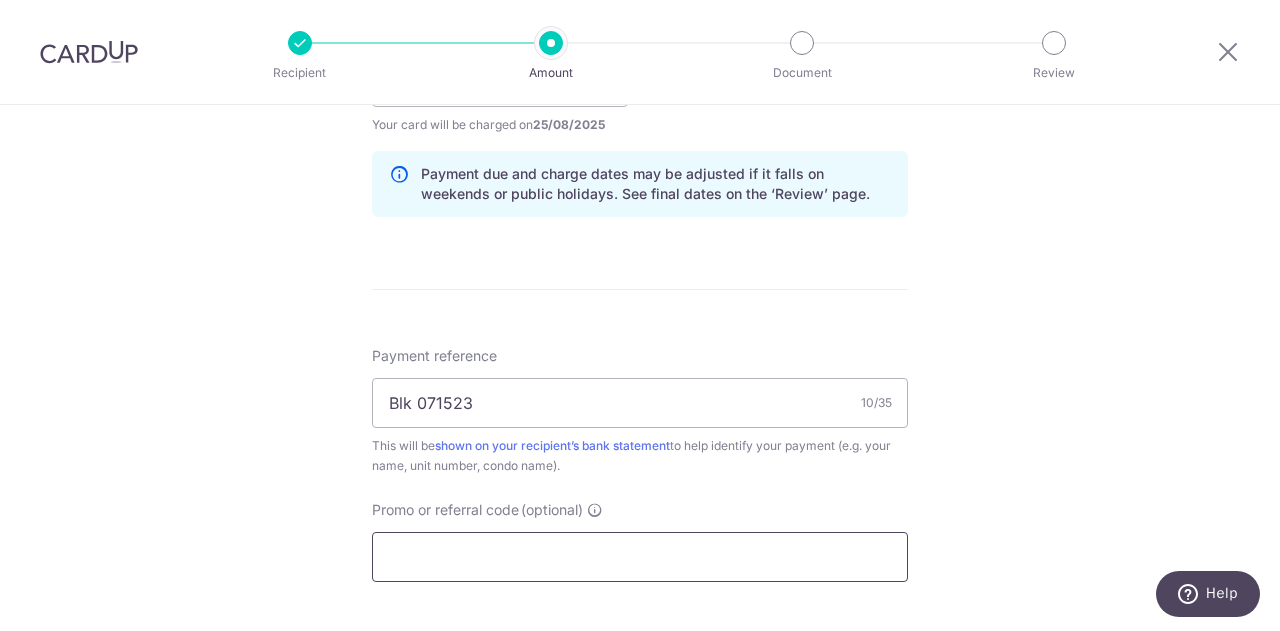 click on "Promo or referral code
(optional)" at bounding box center (640, 557) 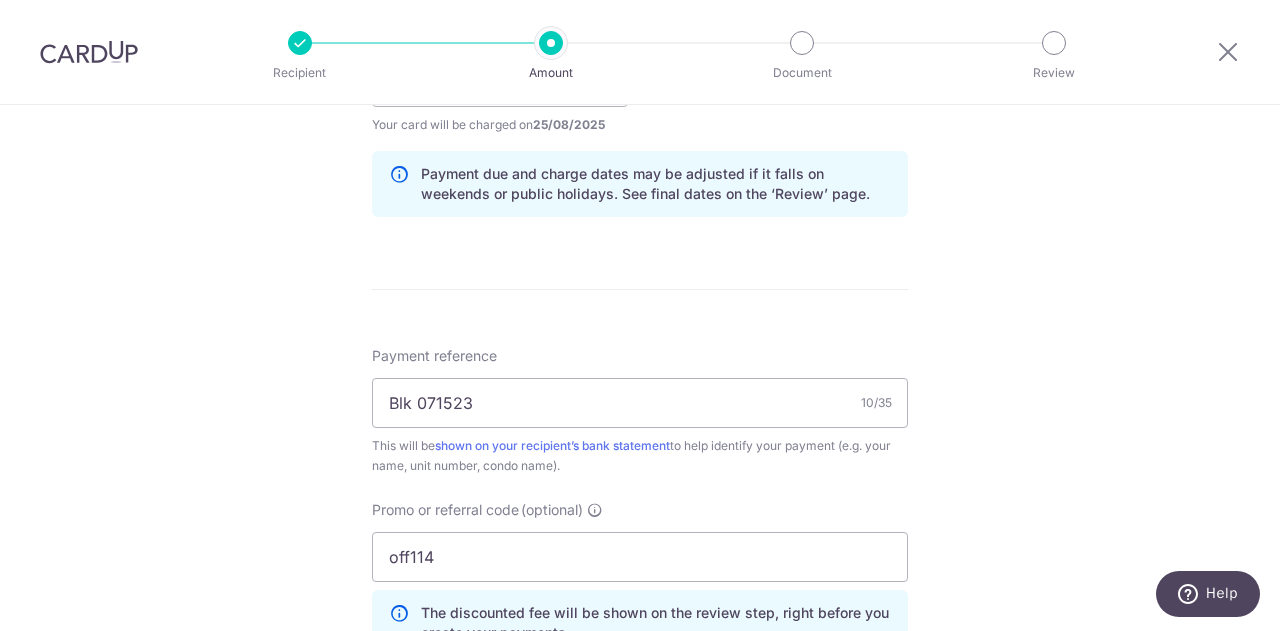 click on "Tell us more about your payment
Enter payment amount
SGD
1,103.79
1103.79
Select Card
**** 8741
Add credit card
Your Cards
**** 8741
Secure 256-bit SSL
Text
New card details
Card
Secure 256-bit SSL" at bounding box center (640, 95) 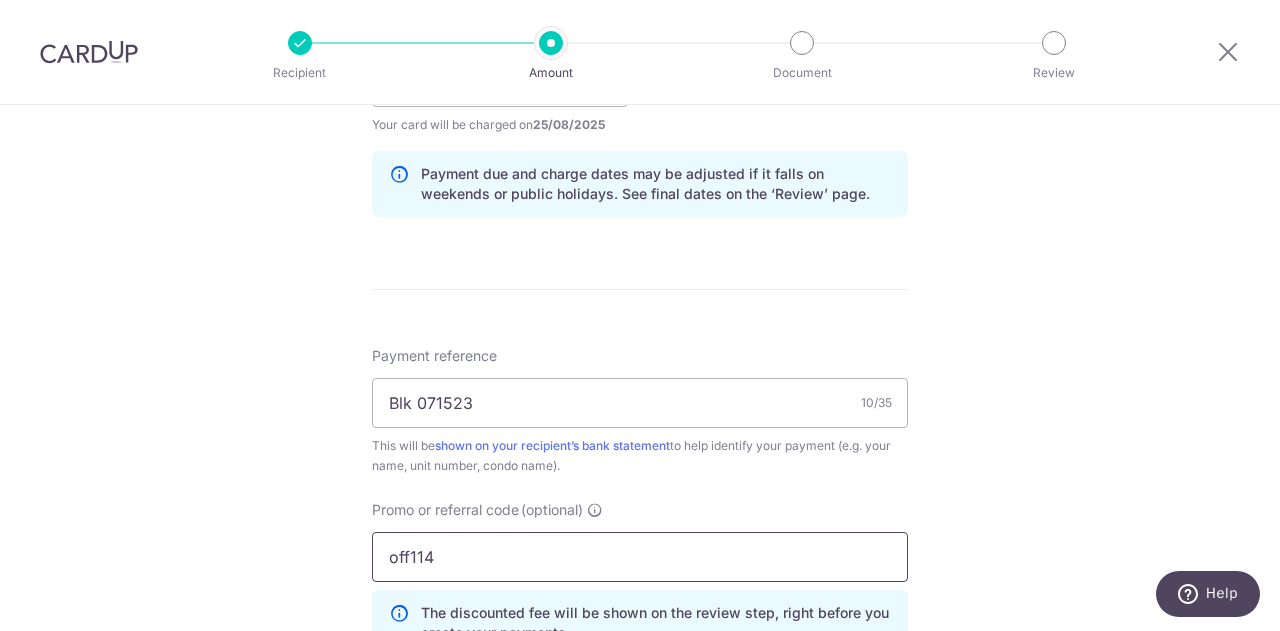click on "off114" at bounding box center [640, 557] 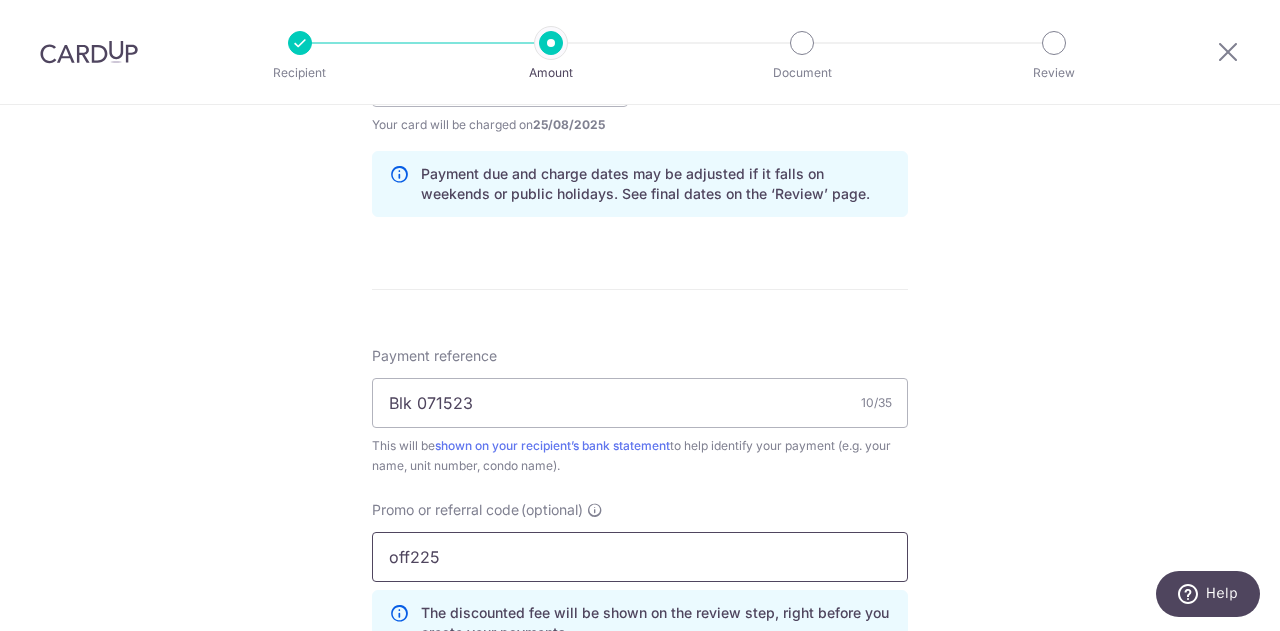 type on "off225" 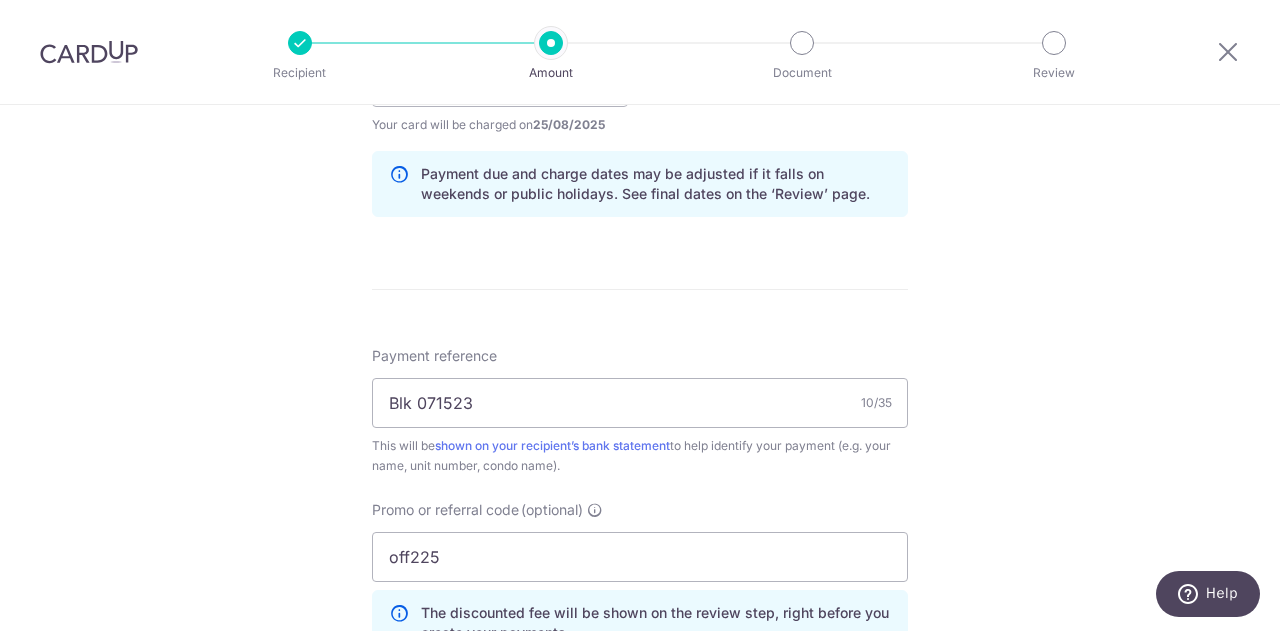 click on "Tell us more about your payment
Enter payment amount
SGD
1,103.79
1103.79
Select Card
**** 8741
Add credit card
Your Cards
**** 8741
Secure 256-bit SSL
Text
New card details
Card
Secure 256-bit SSL" at bounding box center [640, 95] 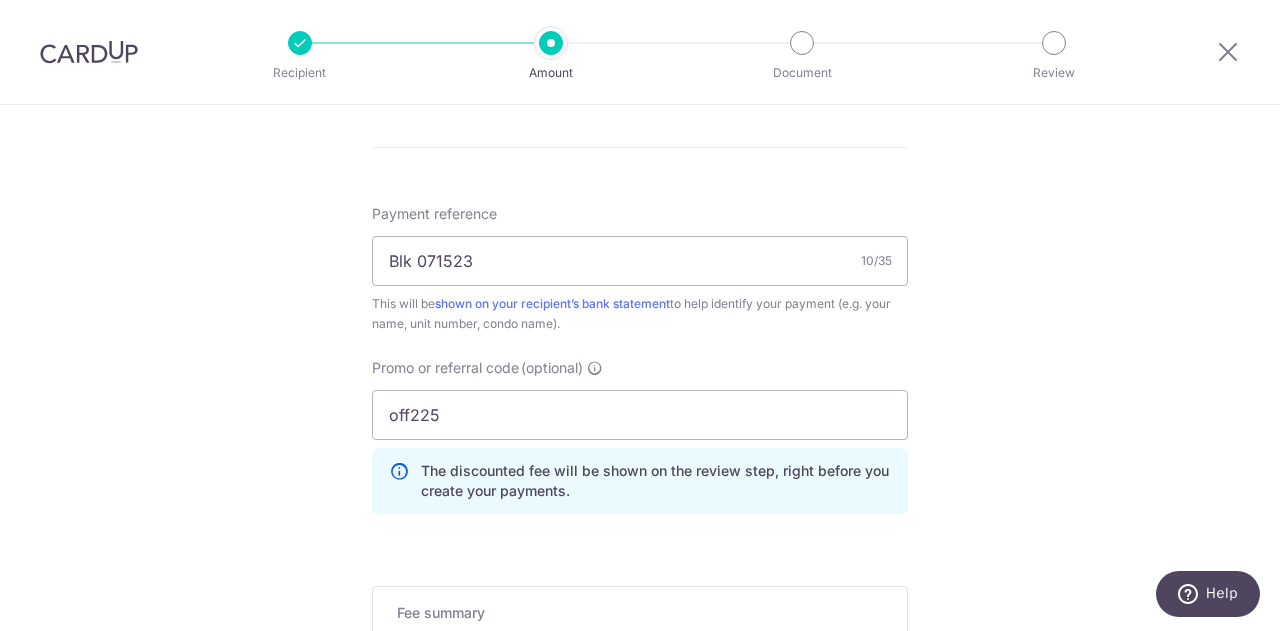 scroll, scrollTop: 1300, scrollLeft: 0, axis: vertical 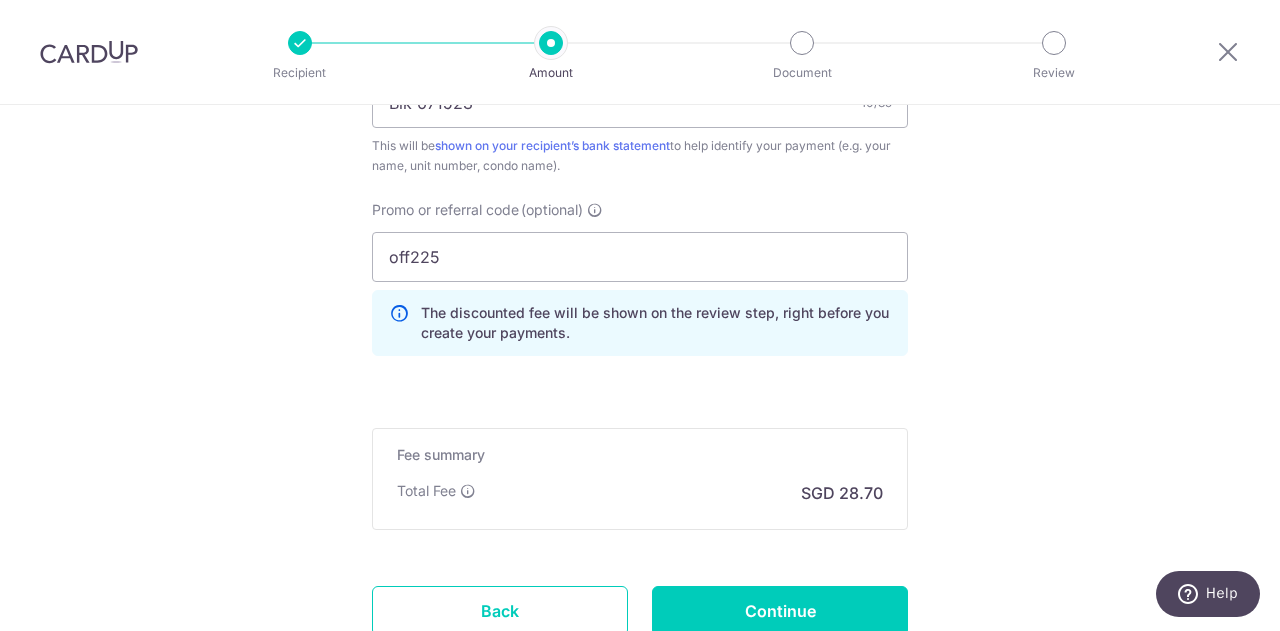 click on "The discounted fee will be shown on the review step, right before you create your payments." at bounding box center (640, 323) 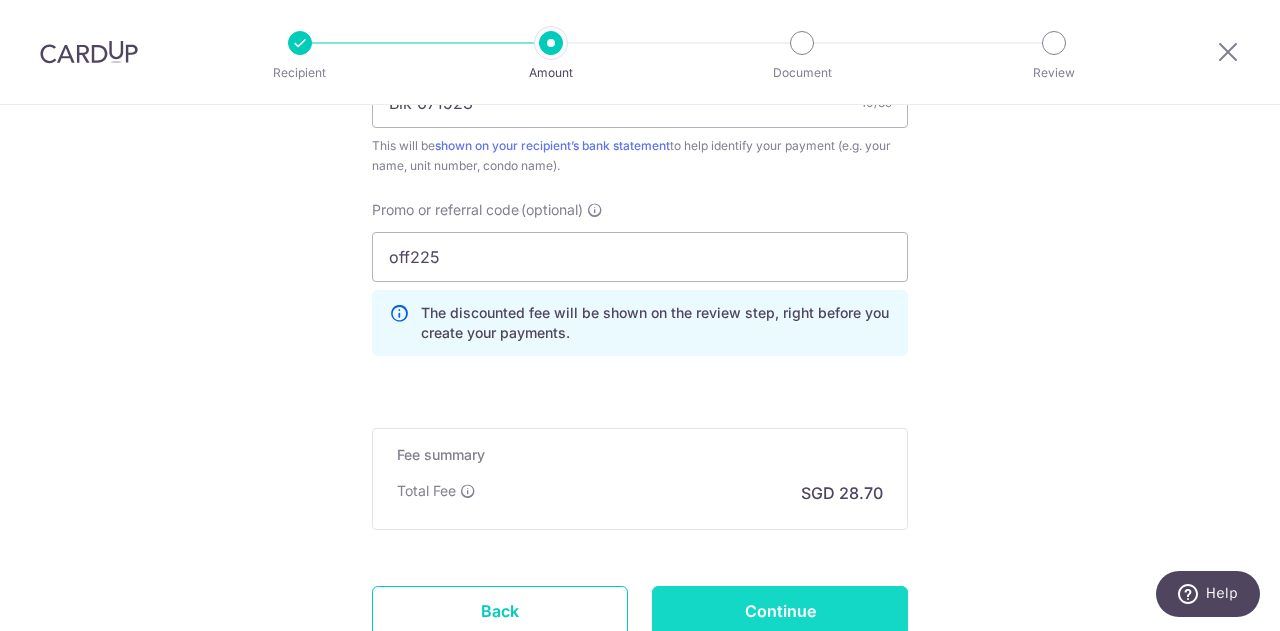click on "Continue" at bounding box center [780, 611] 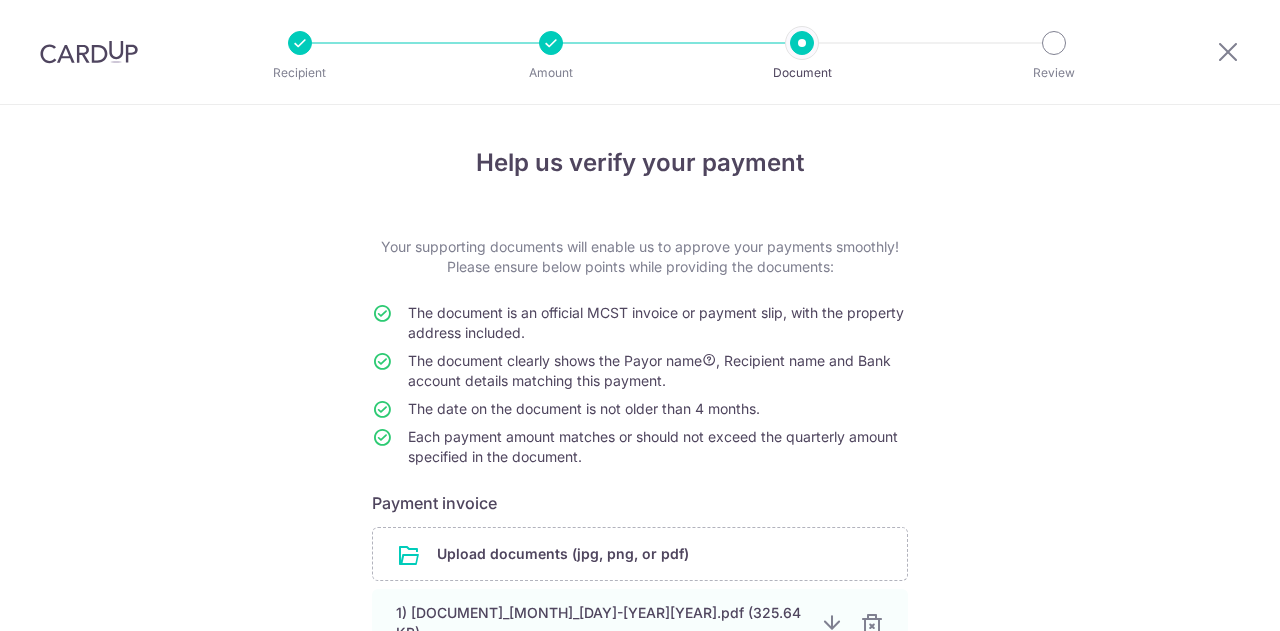 scroll, scrollTop: 0, scrollLeft: 0, axis: both 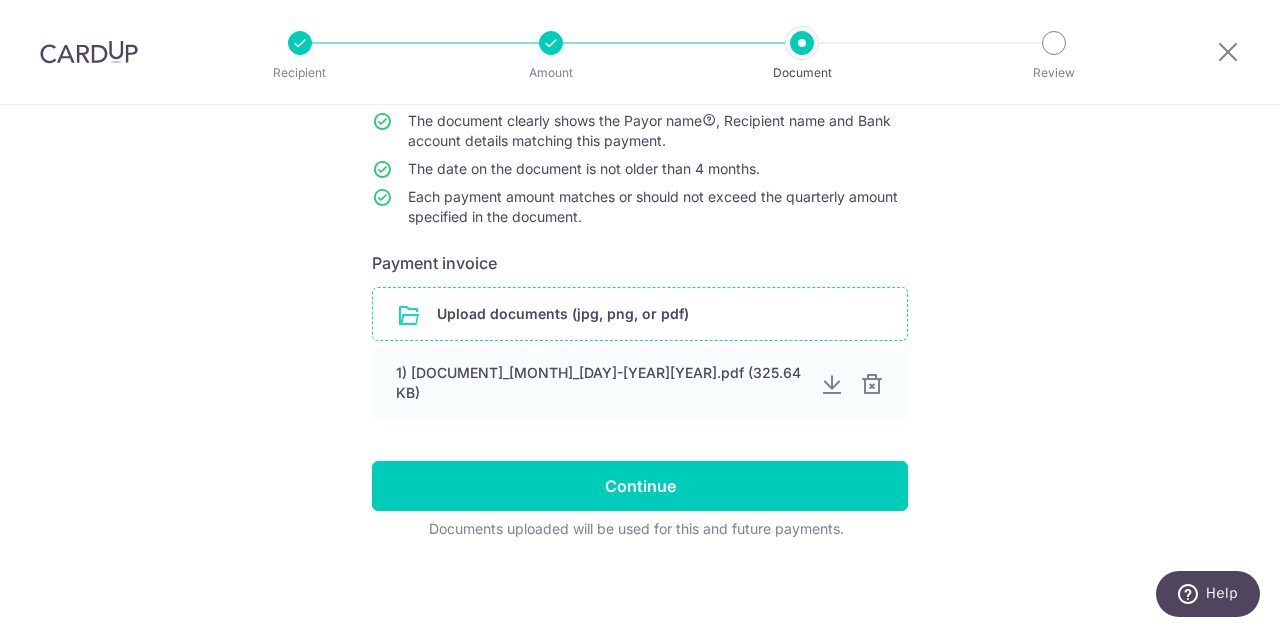 click at bounding box center [640, 314] 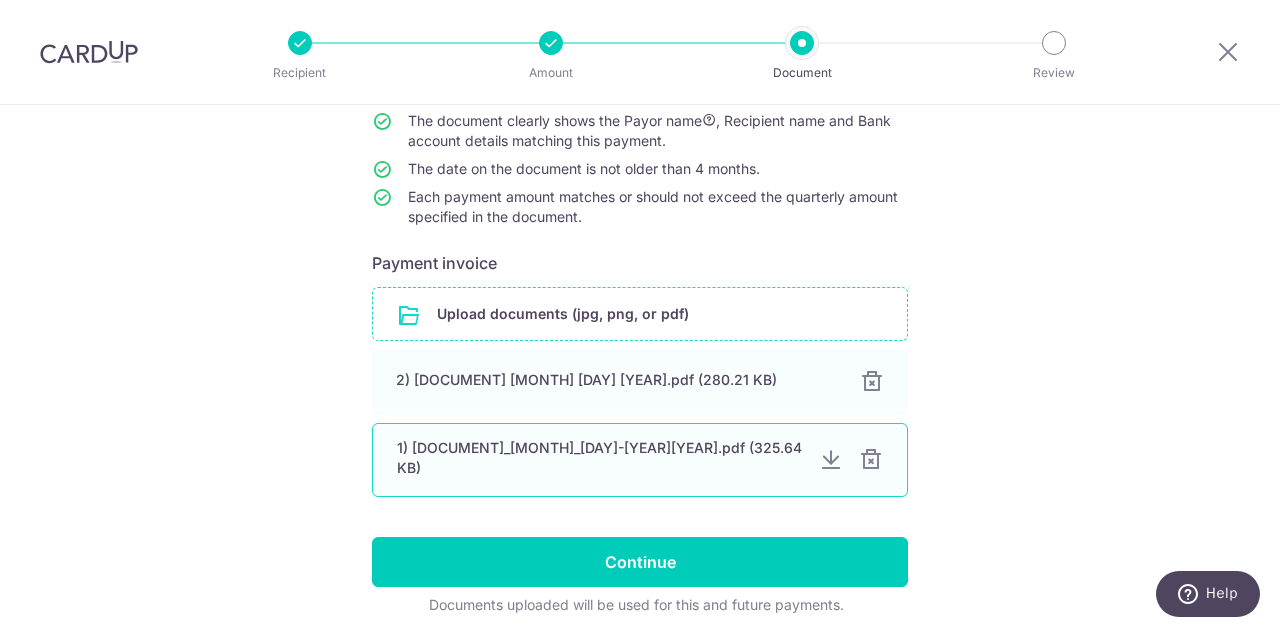 click at bounding box center [871, 460] 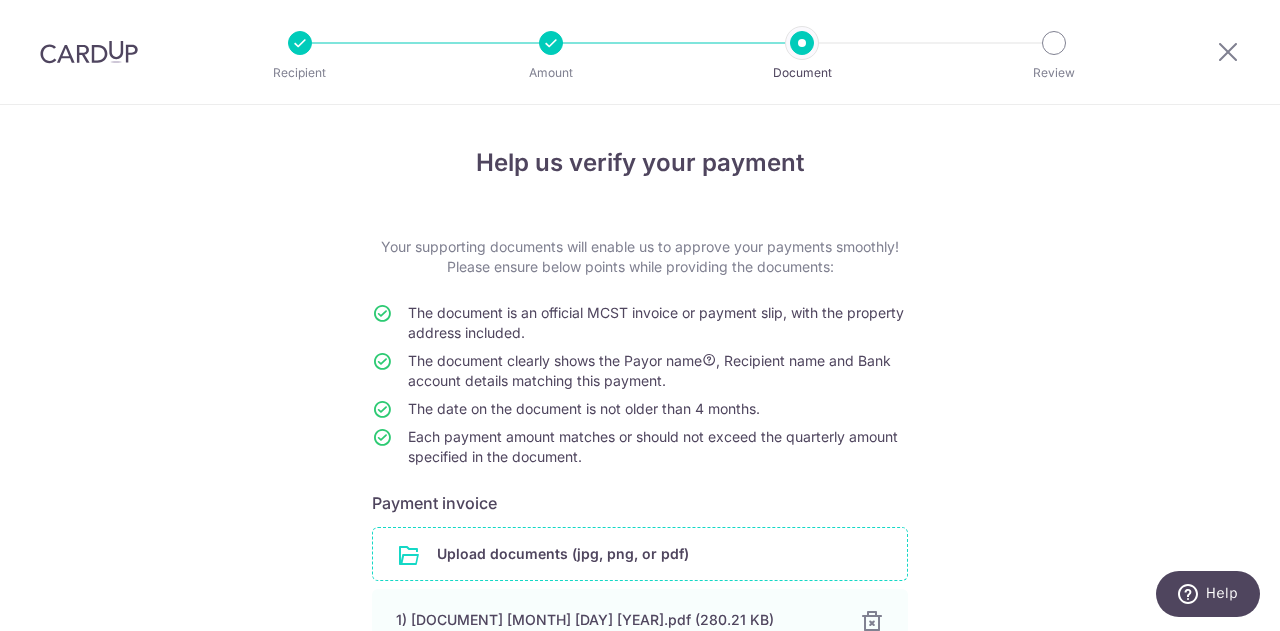 scroll, scrollTop: 234, scrollLeft: 0, axis: vertical 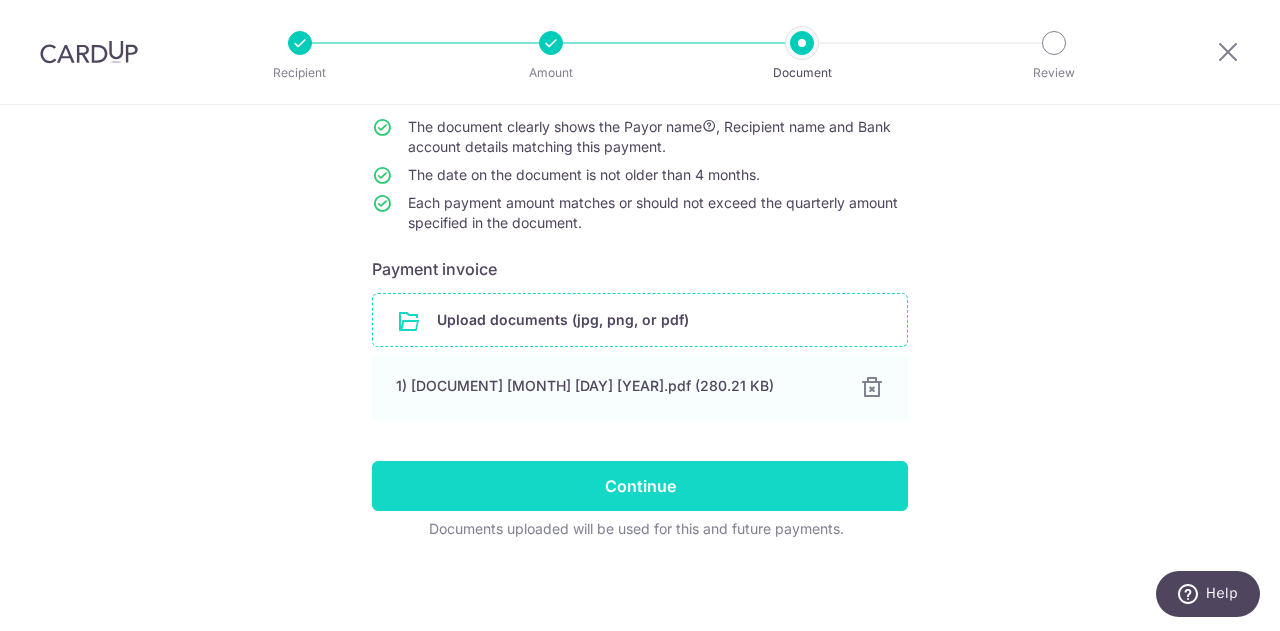 click on "Continue" at bounding box center (640, 486) 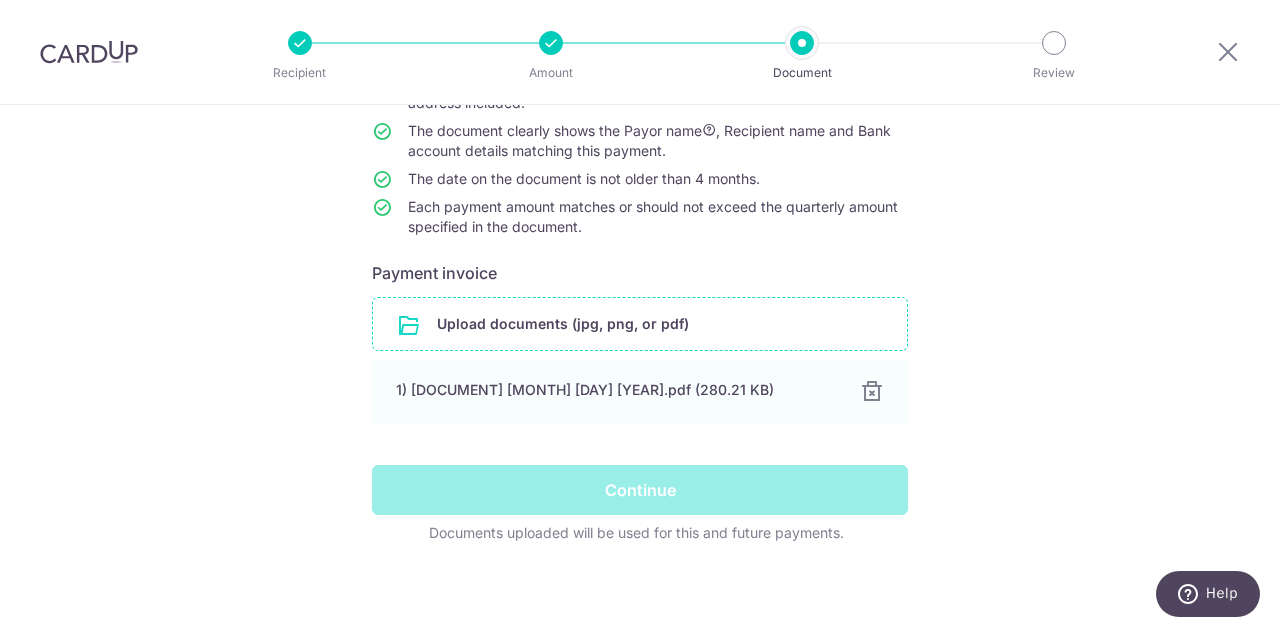 scroll, scrollTop: 234, scrollLeft: 0, axis: vertical 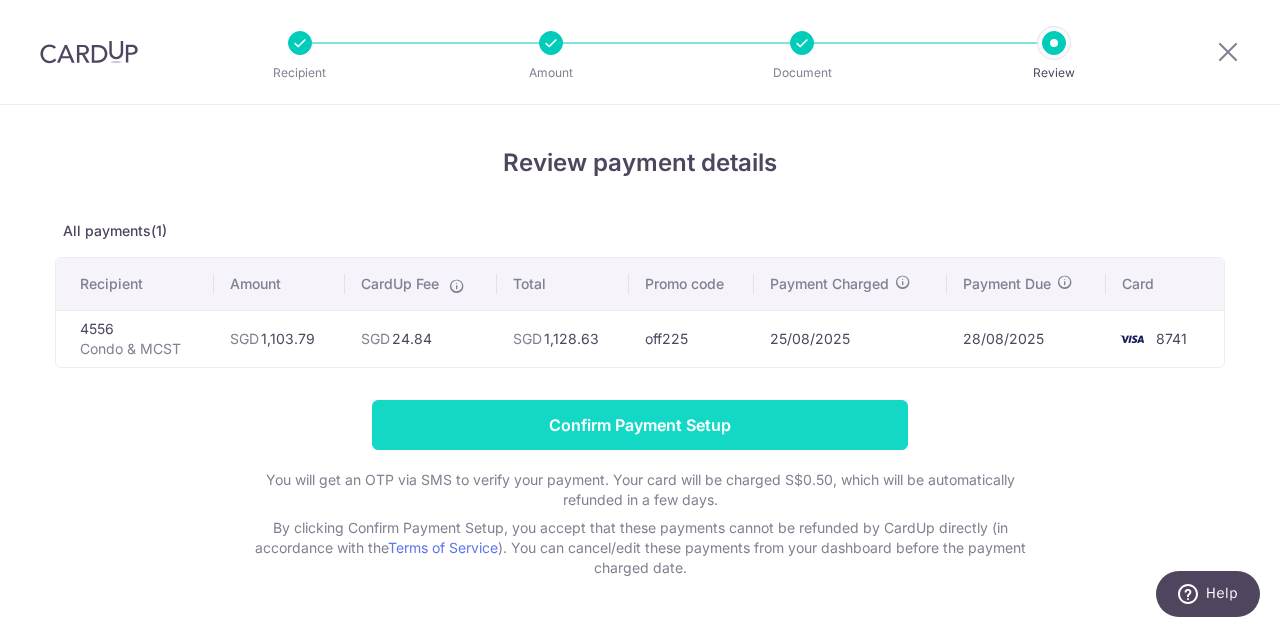 click on "Confirm Payment Setup" at bounding box center (640, 425) 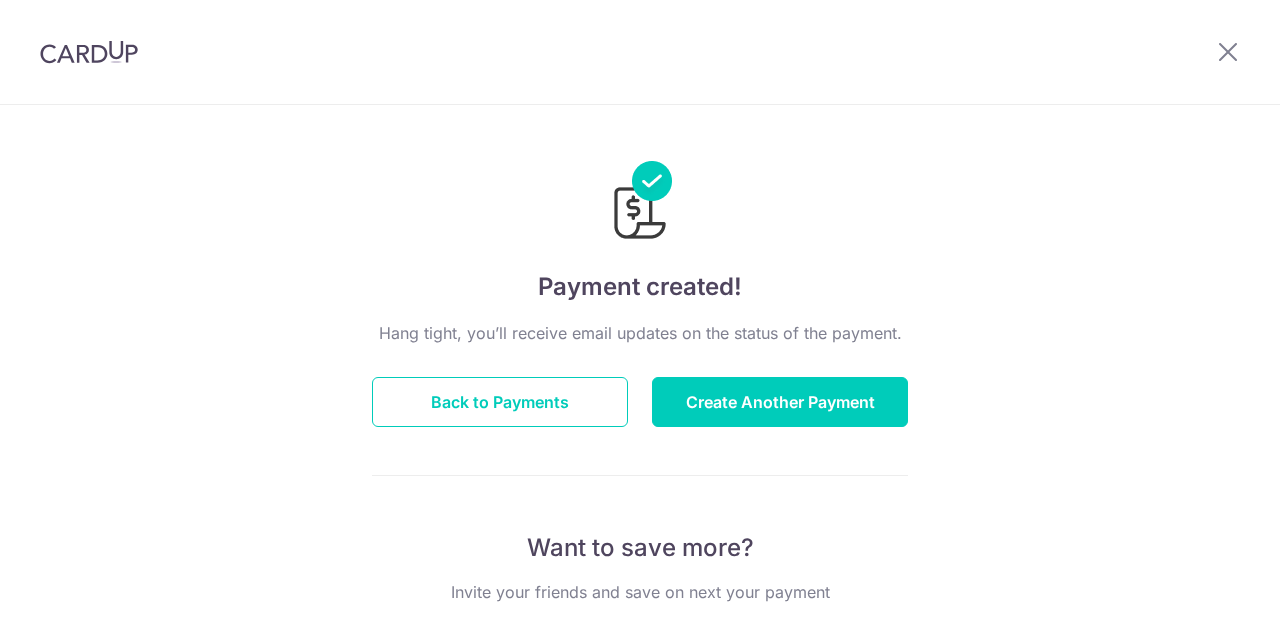 scroll, scrollTop: 0, scrollLeft: 0, axis: both 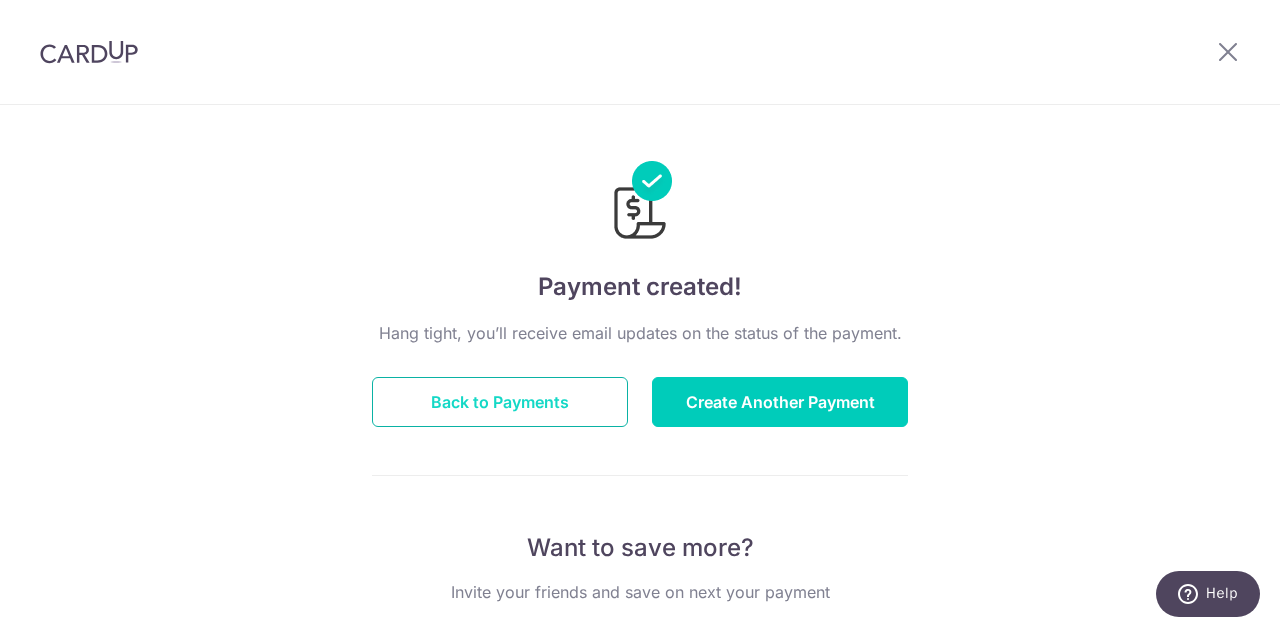 click on "Back to Payments" at bounding box center (500, 402) 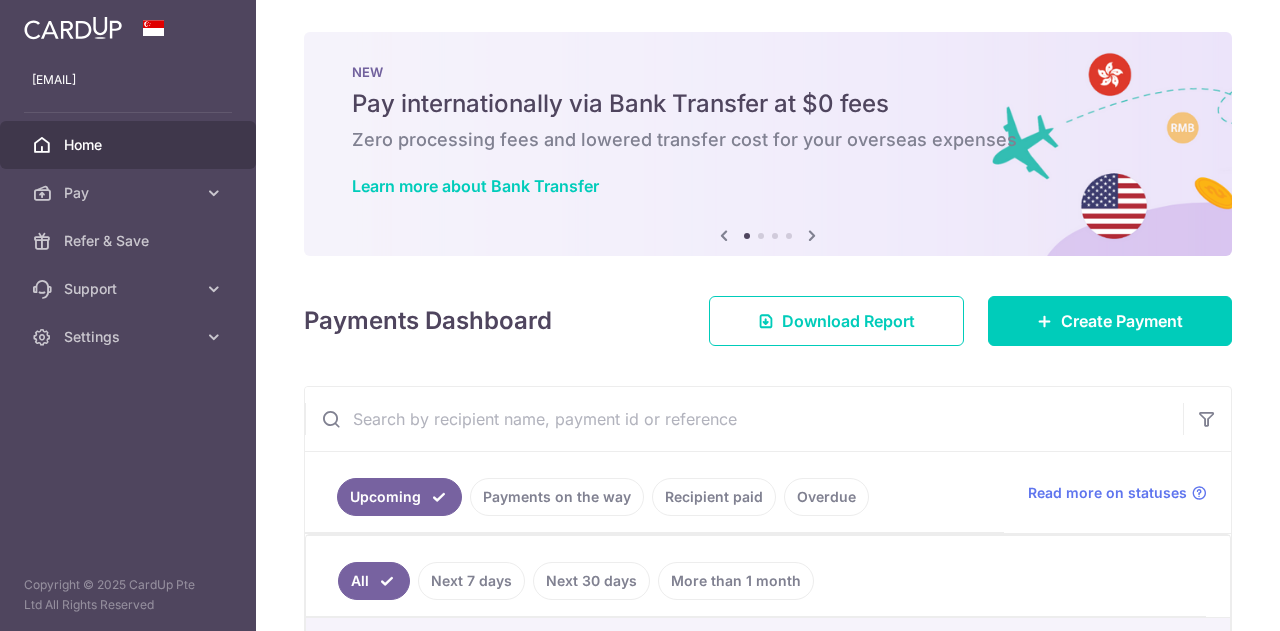 scroll, scrollTop: 0, scrollLeft: 0, axis: both 